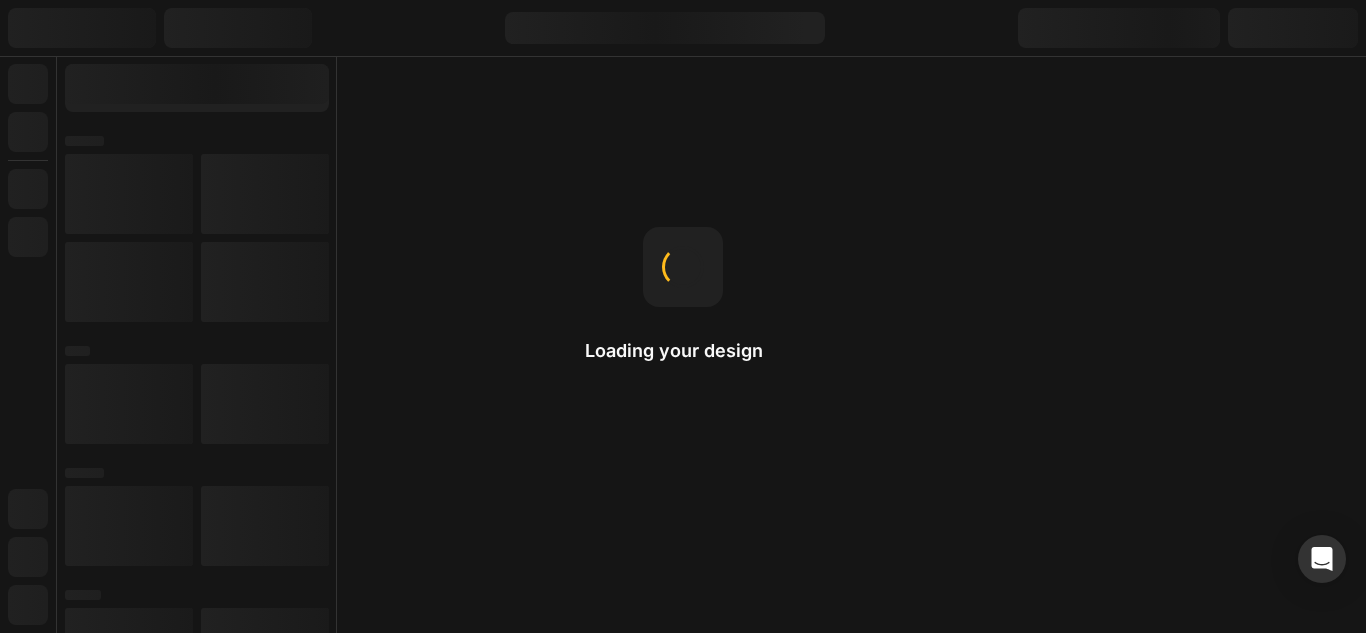 scroll, scrollTop: 0, scrollLeft: 0, axis: both 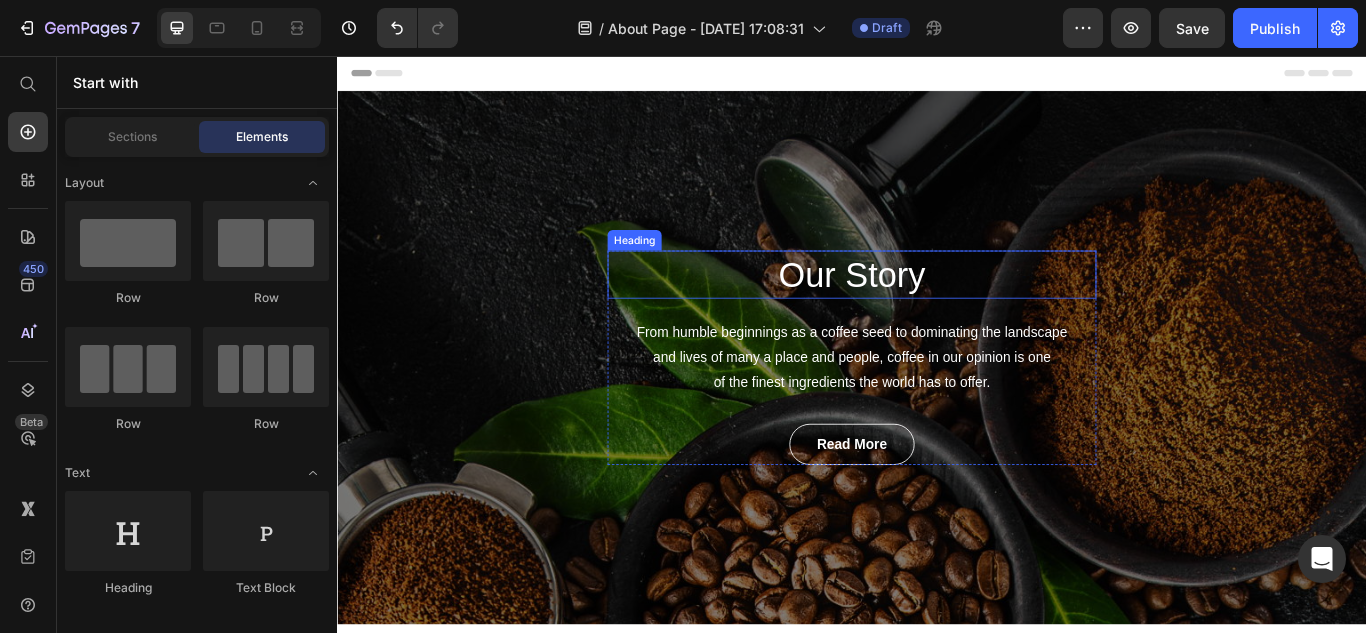 click on "Our Story" at bounding box center [937, 311] 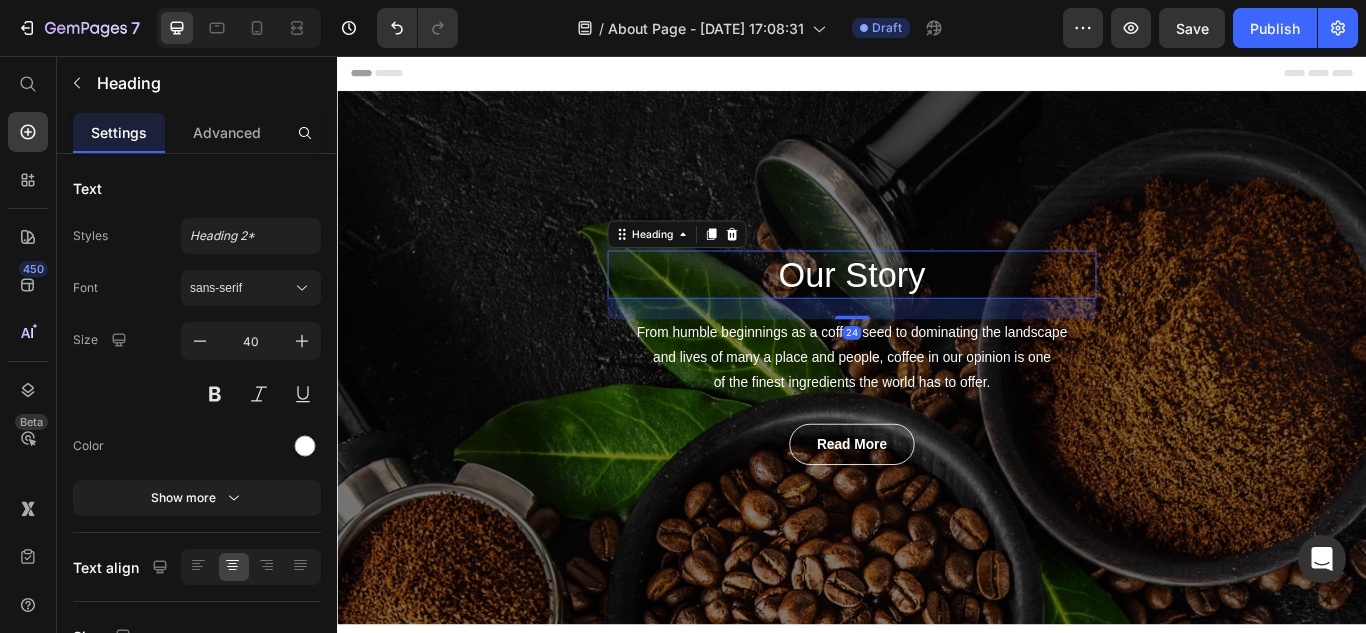 click on "Our Story" at bounding box center (937, 311) 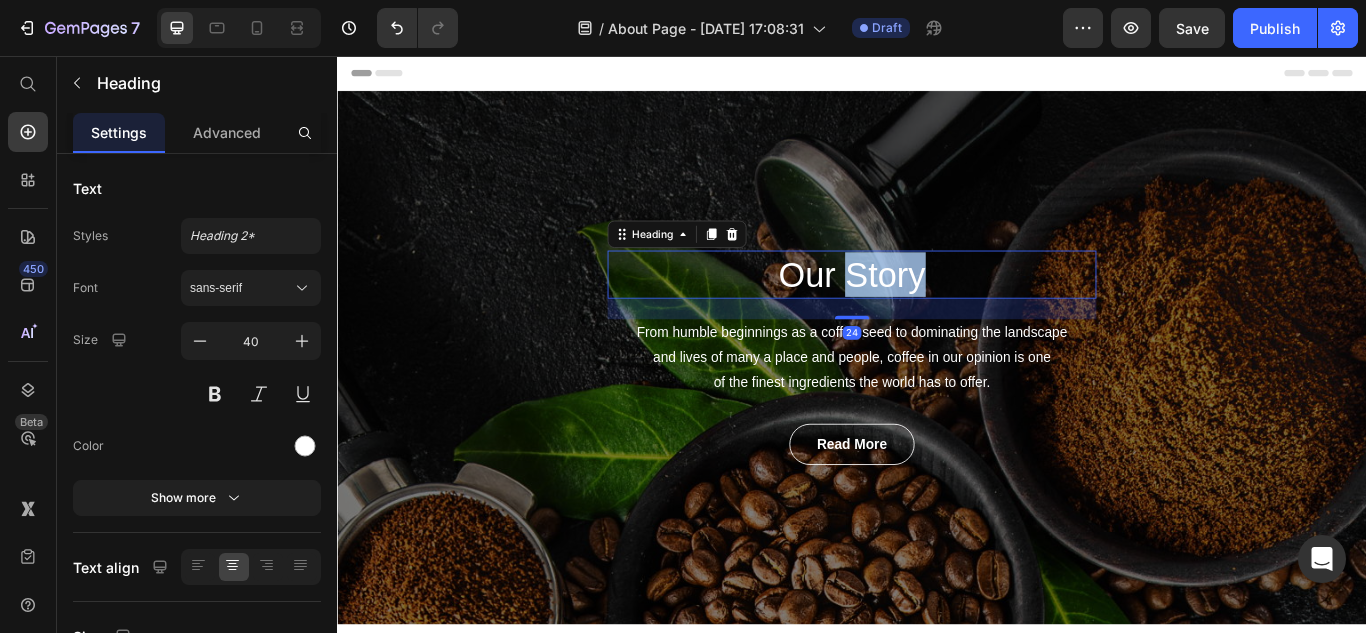 click on "Our Story" at bounding box center [937, 311] 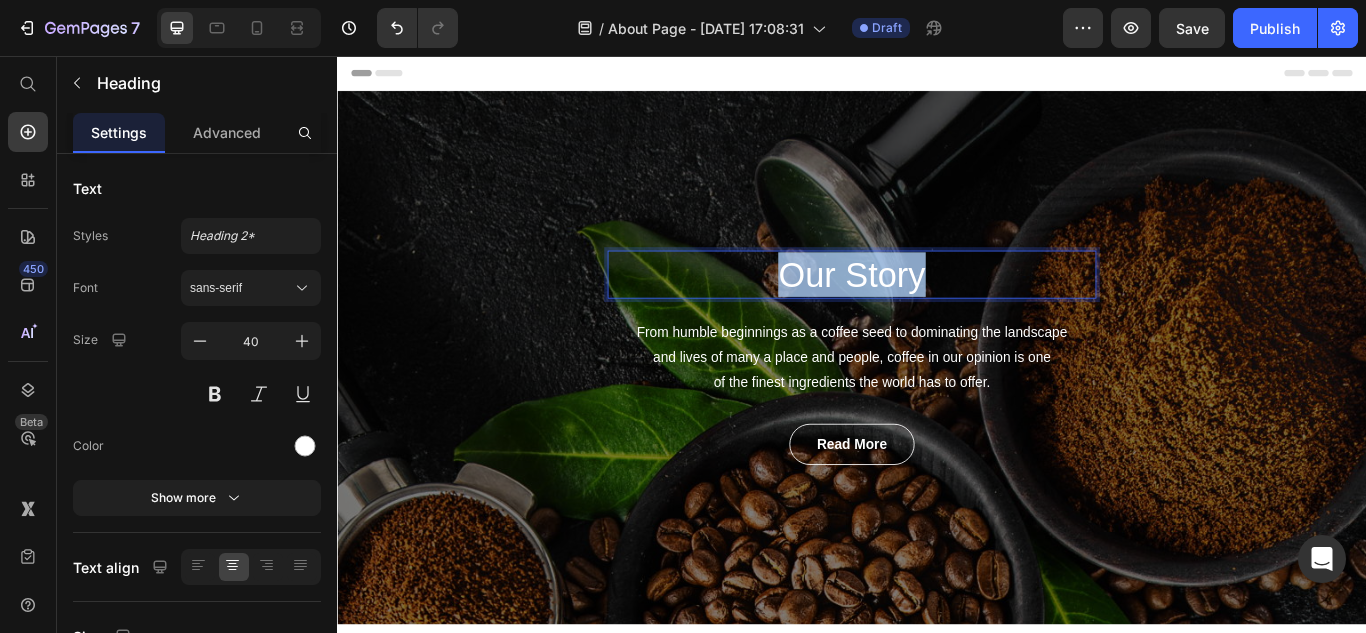 click on "Our Story" at bounding box center [937, 311] 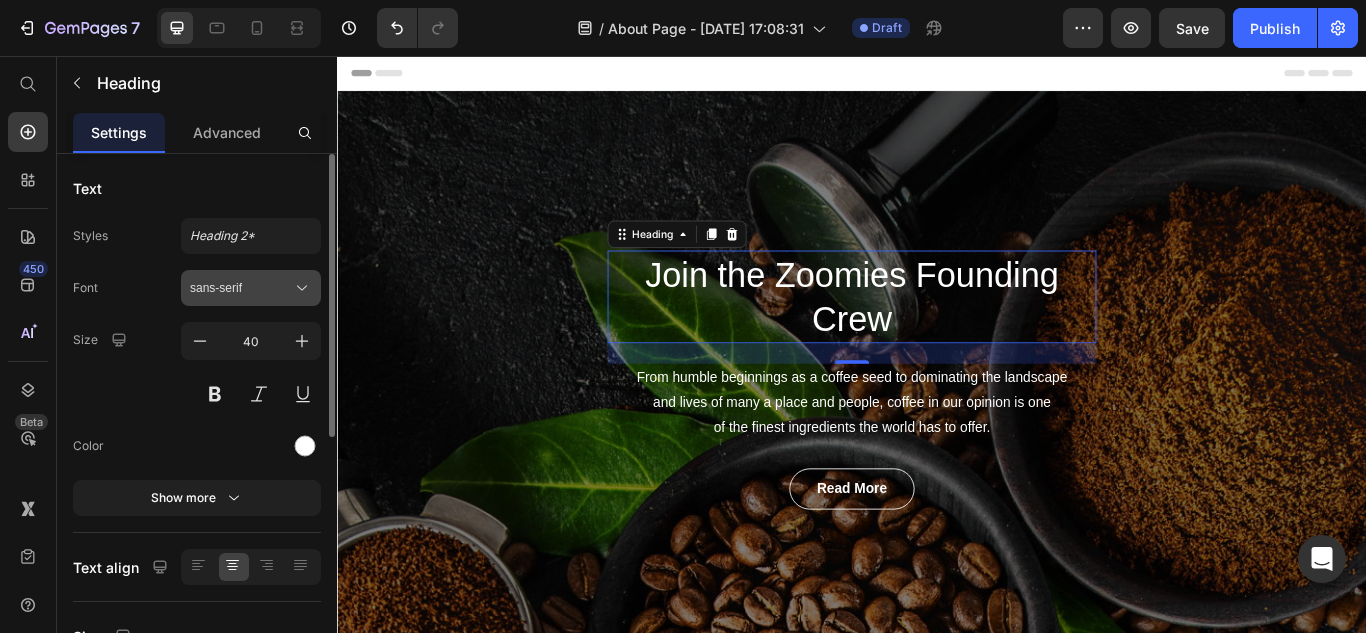 click on "sans-serif" at bounding box center (241, 288) 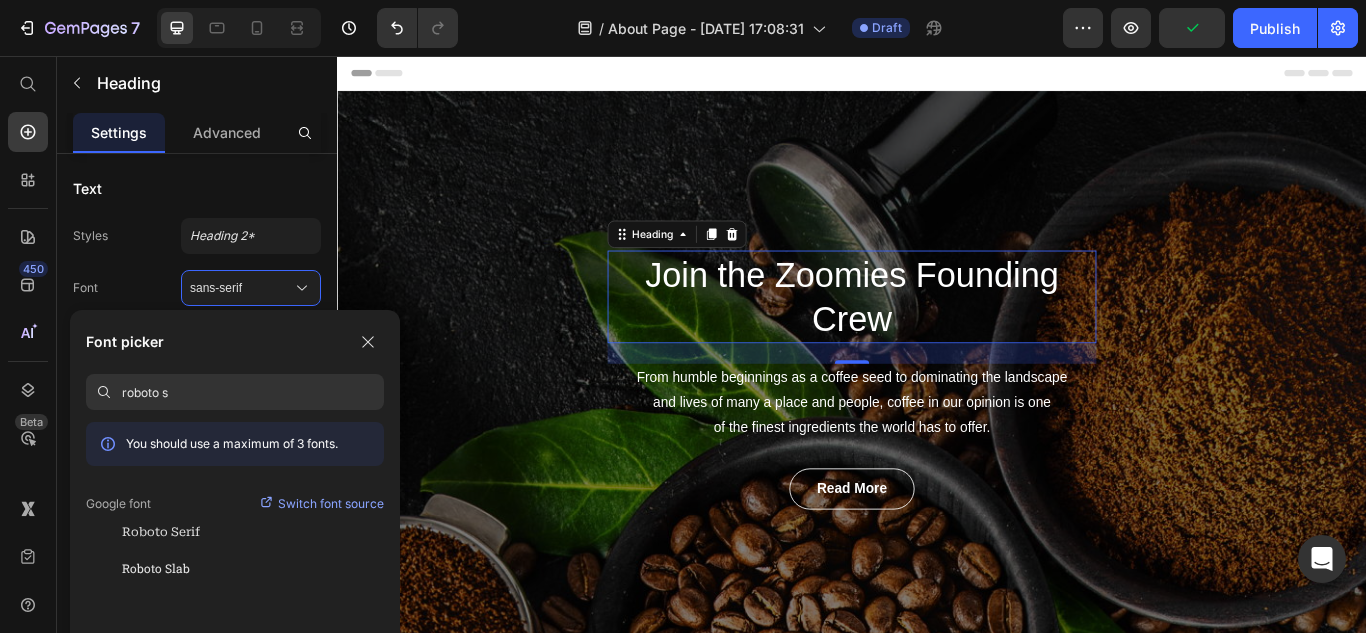 scroll, scrollTop: 0, scrollLeft: 0, axis: both 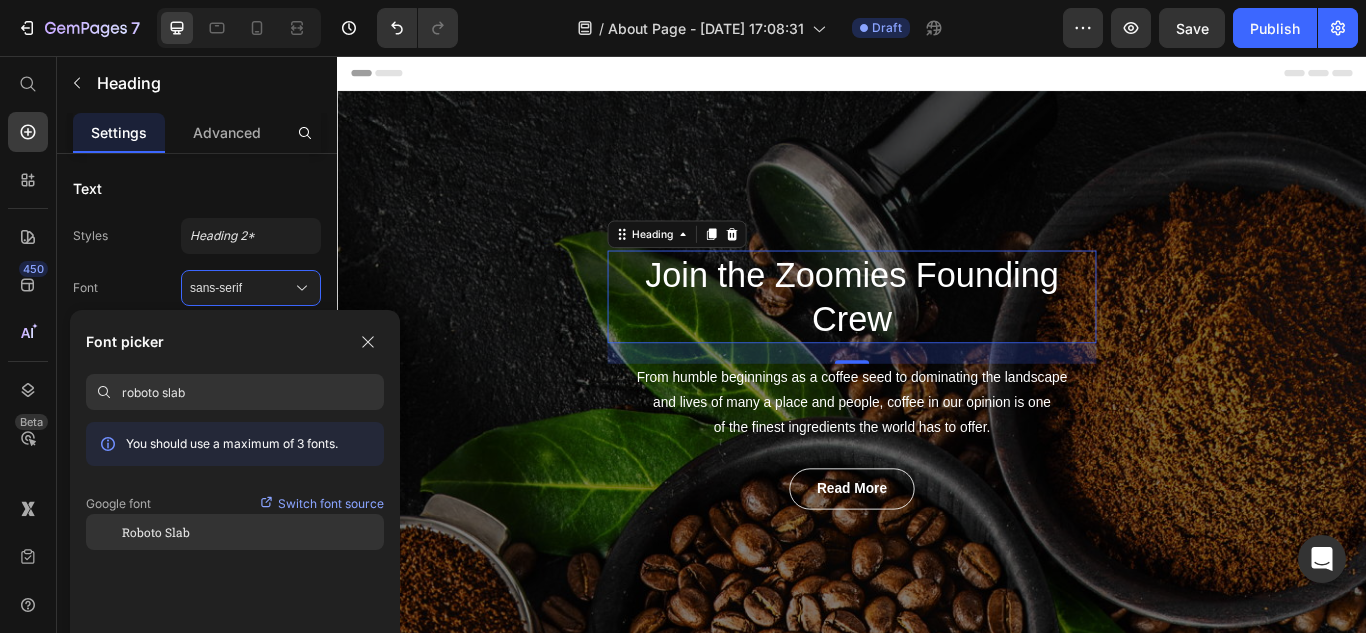 type on "roboto slab" 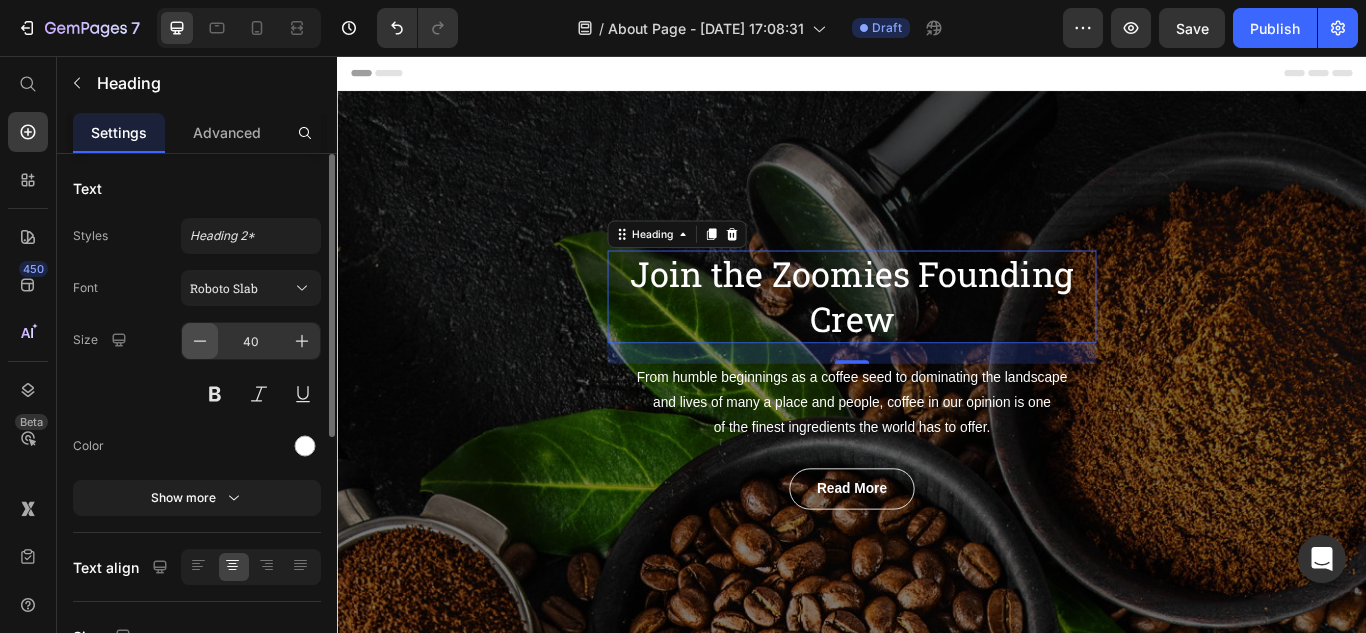 click 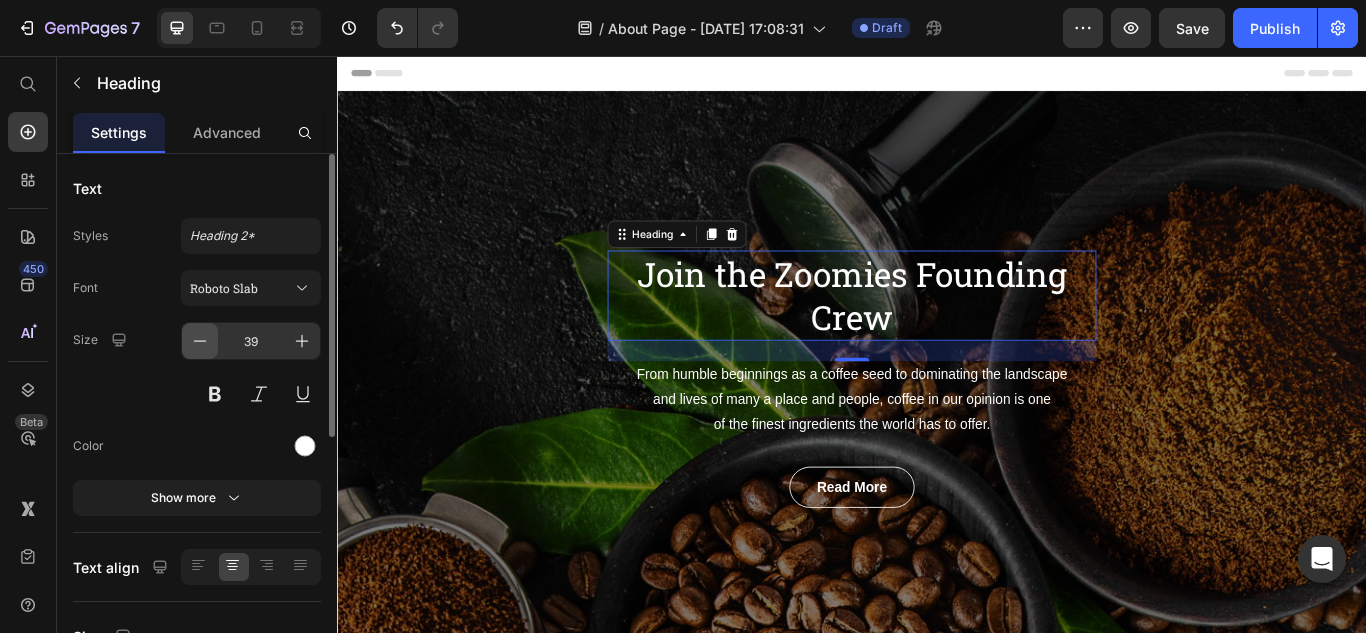 click 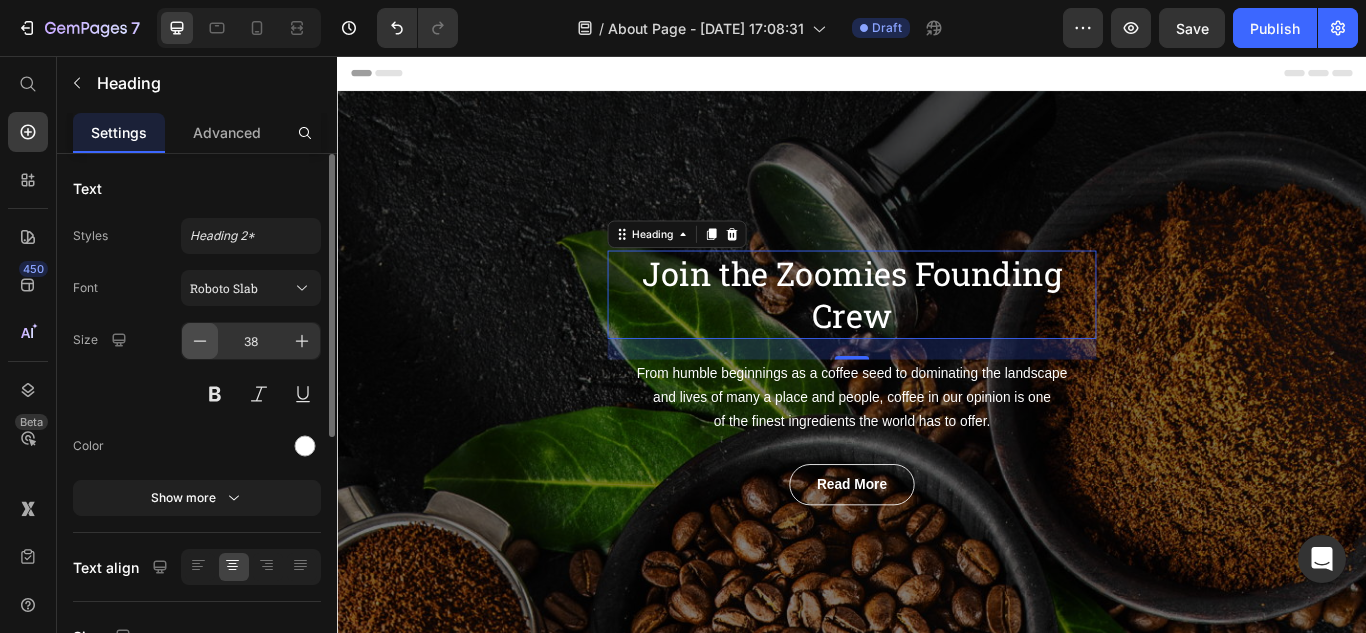 click 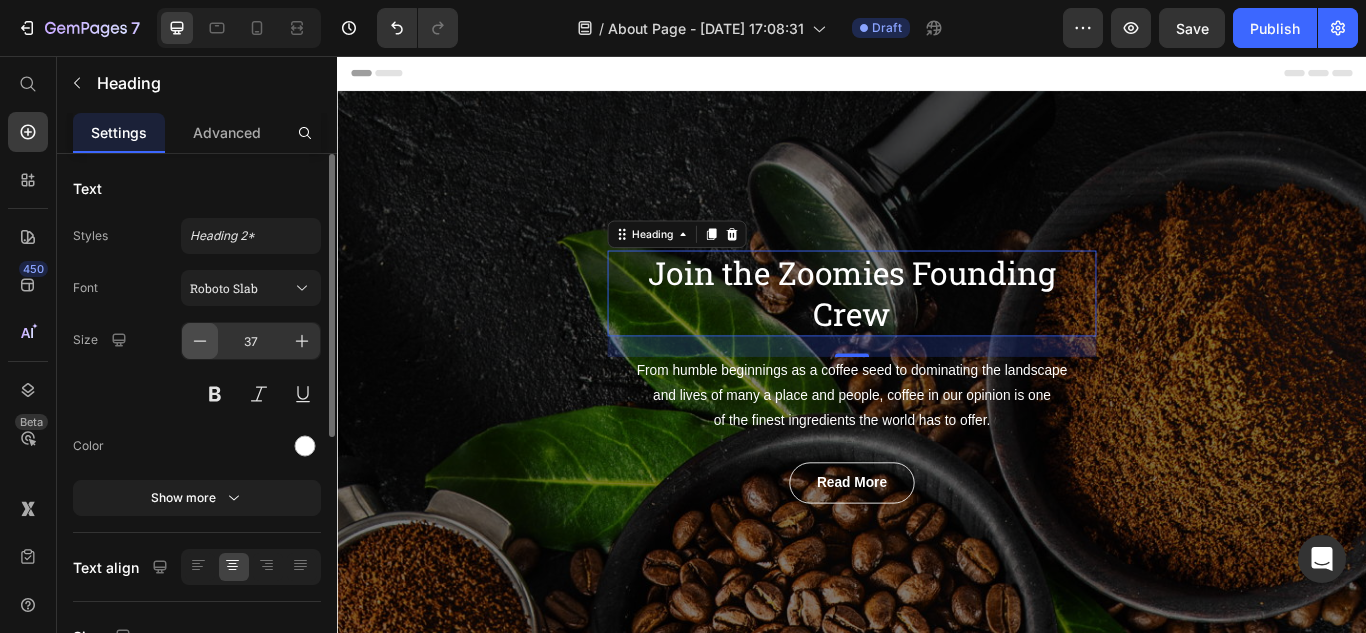 click 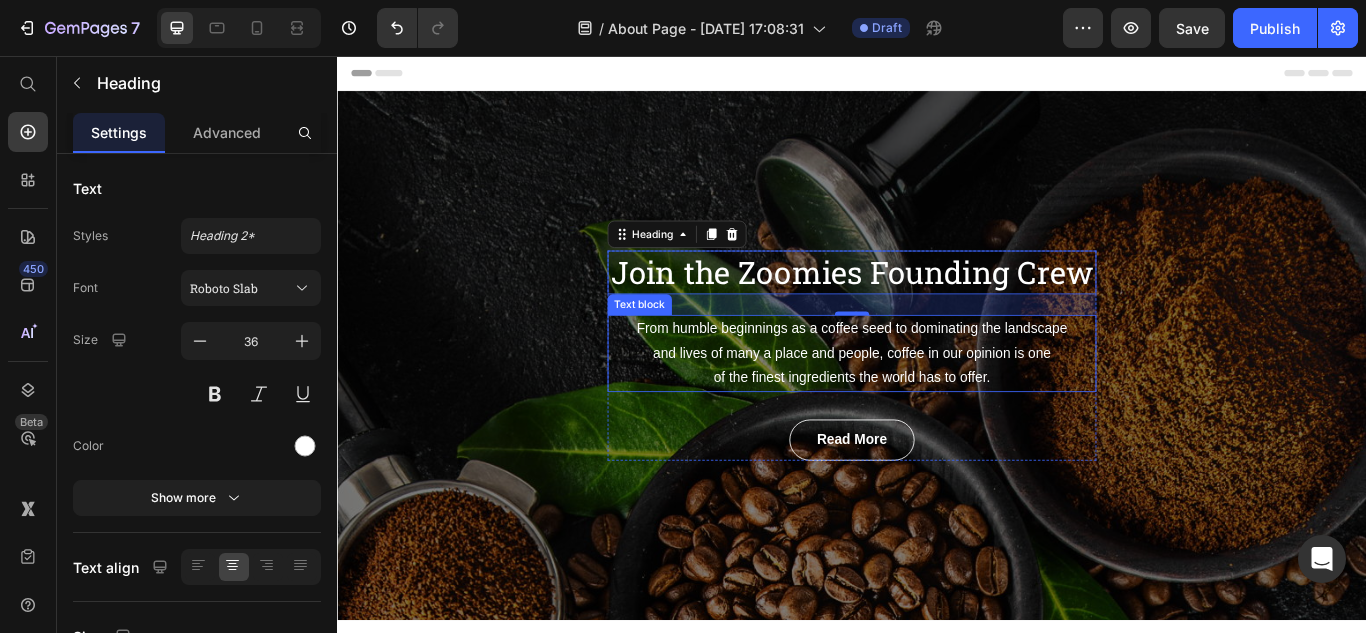 click on "From humble beginnings as a coffee seed to dominating the landscape and lives of many a place and people, coffee in our opinion is one of the finest ingredients the world has to offer." at bounding box center (937, 403) 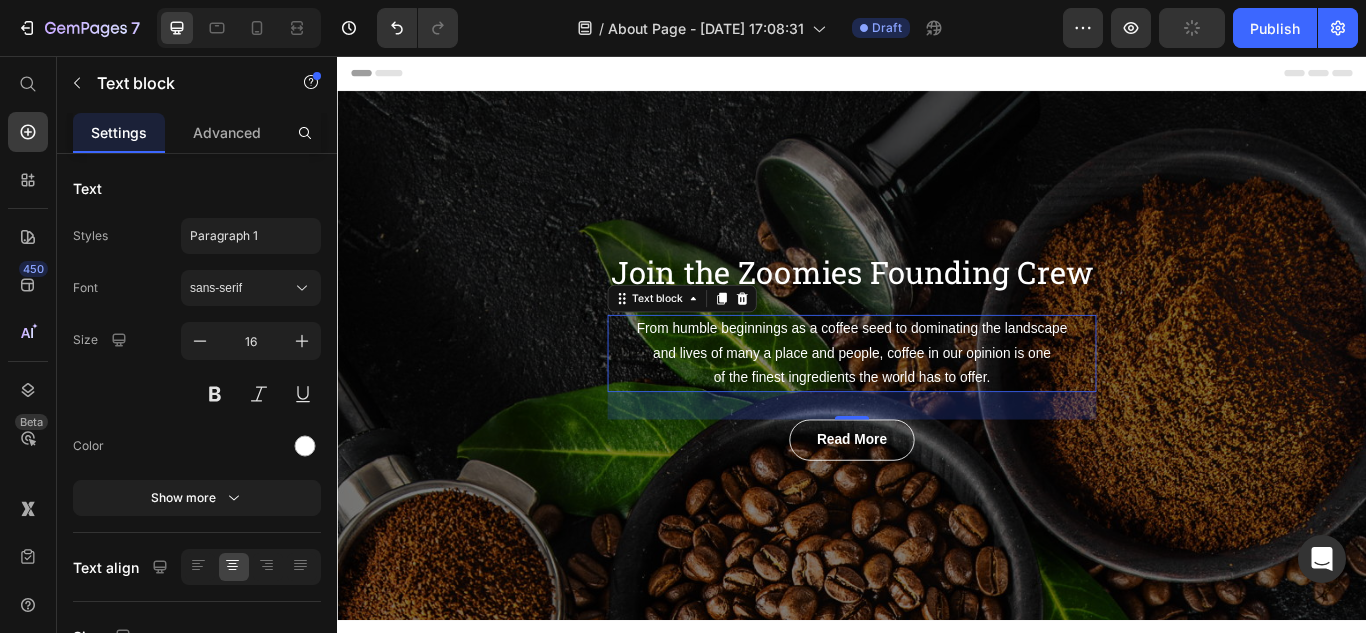 click on "From humble beginnings as a coffee seed to dominating the landscape and lives of many a place and people, coffee in our opinion is one of the finest ingredients the world has to offer." at bounding box center [937, 403] 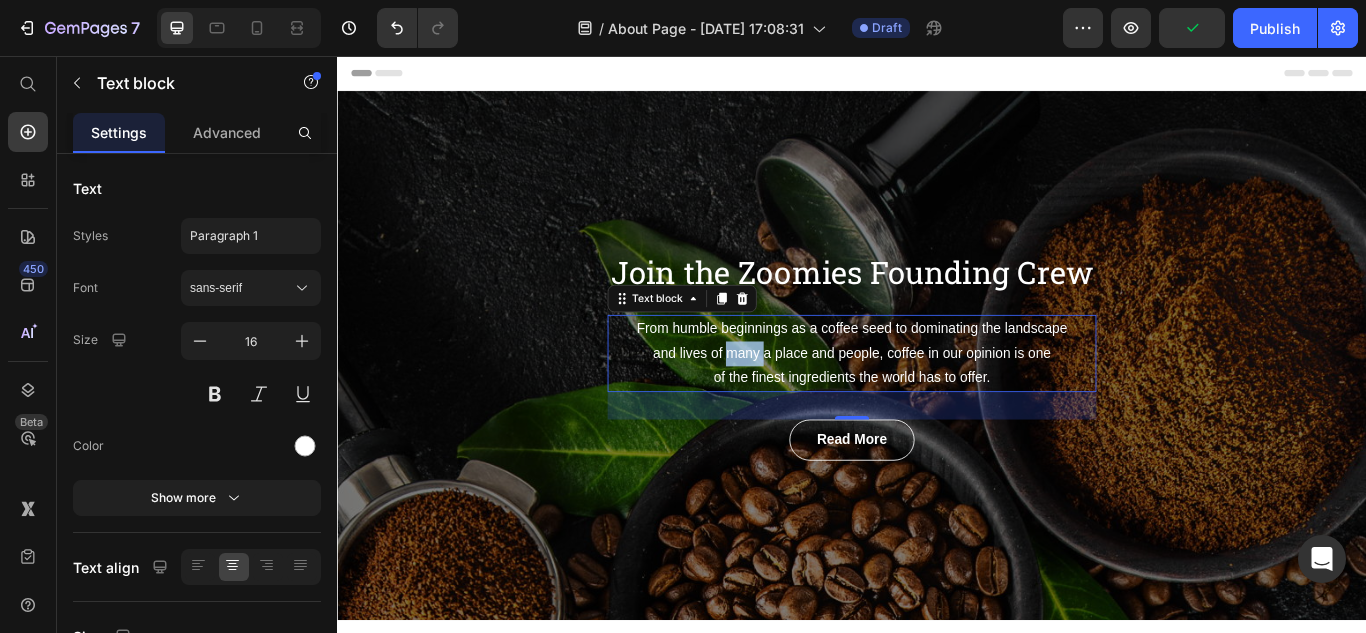 click on "From humble beginnings as a coffee seed to dominating the landscape and lives of many a place and people, coffee in our opinion is one of the finest ingredients the world has to offer." at bounding box center [937, 403] 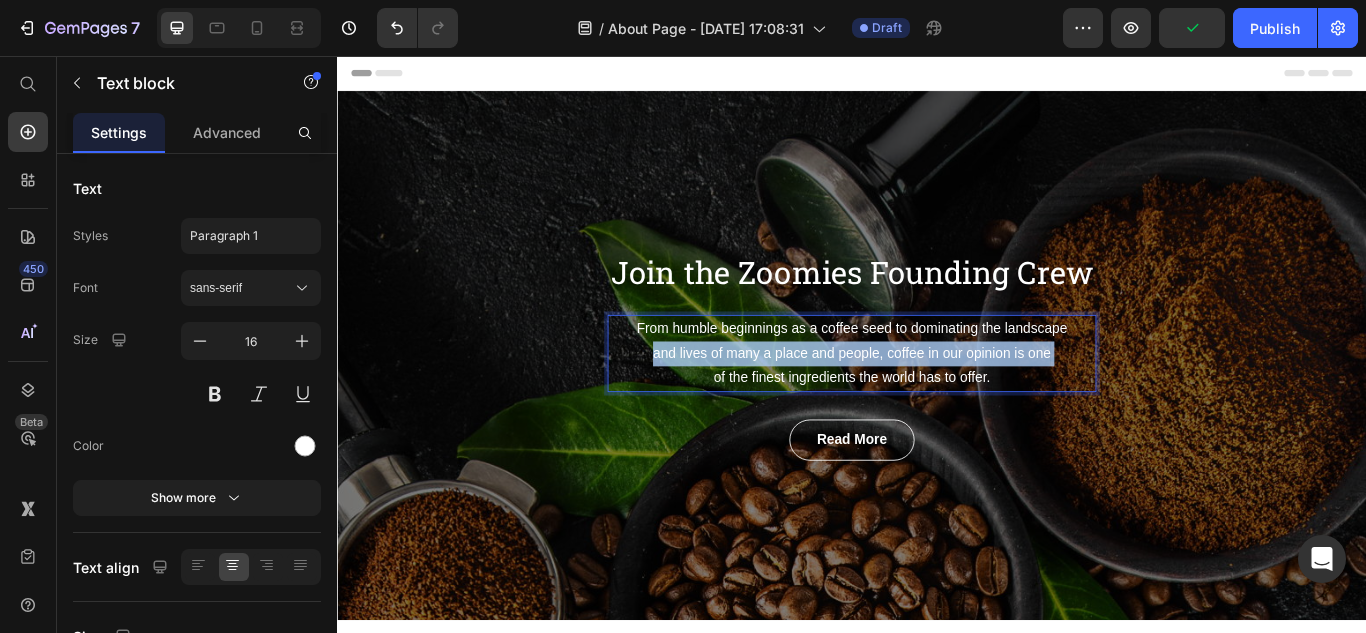 click on "From humble beginnings as a coffee seed to dominating the landscape and lives of many a place and people, coffee in our opinion is one of the finest ingredients the world has to offer." at bounding box center (937, 403) 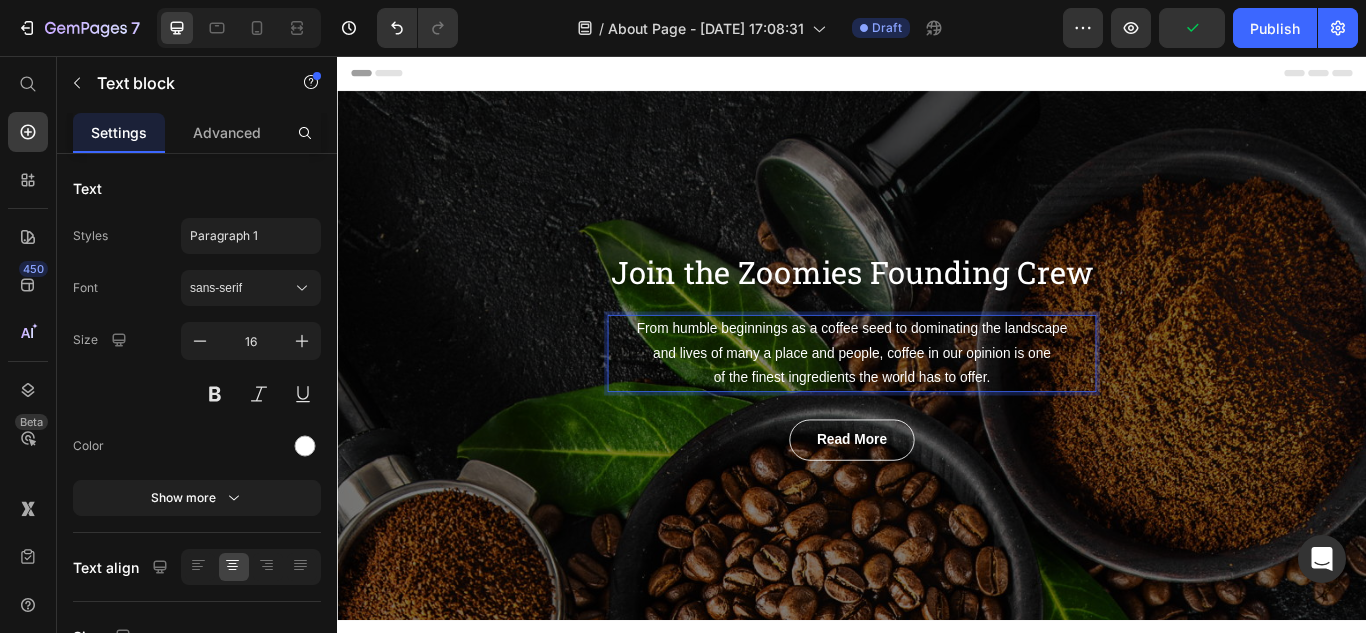 click on "From humble beginnings as a coffee seed to dominating the landscape and lives of many a place and people, coffee in our opinion is one of the finest ingredients the world has to offer." at bounding box center [937, 403] 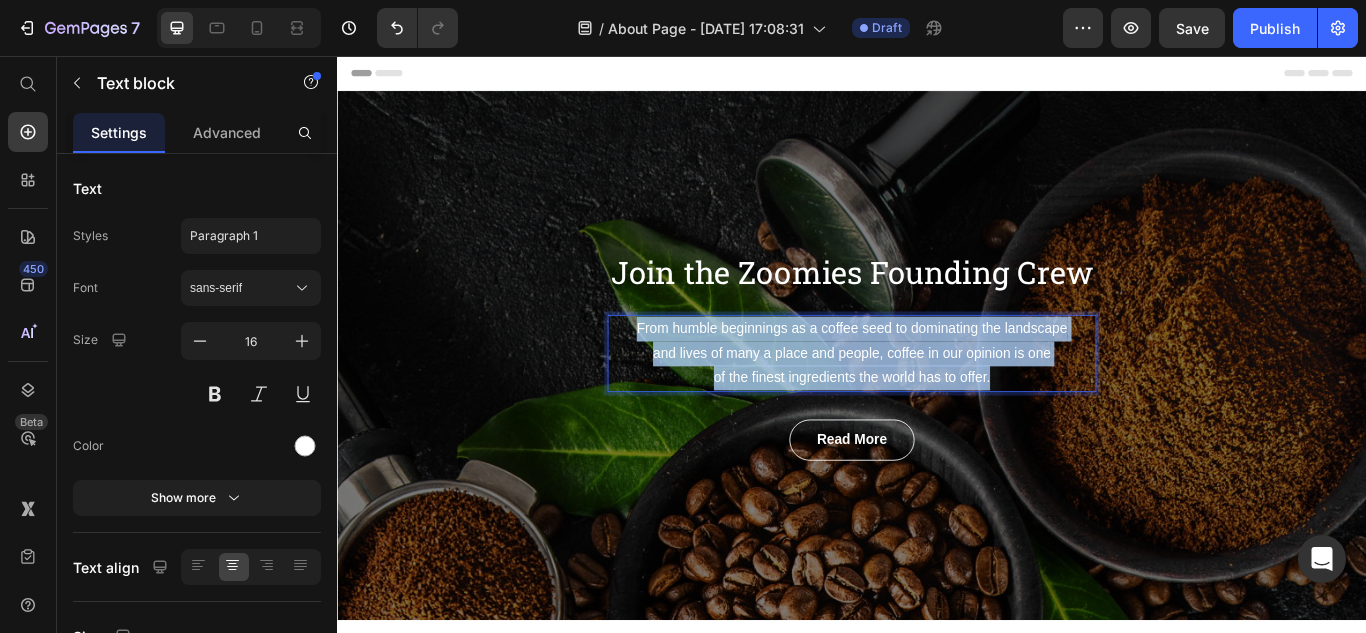 drag, startPoint x: 1113, startPoint y: 437, endPoint x: 671, endPoint y: 380, distance: 445.6602 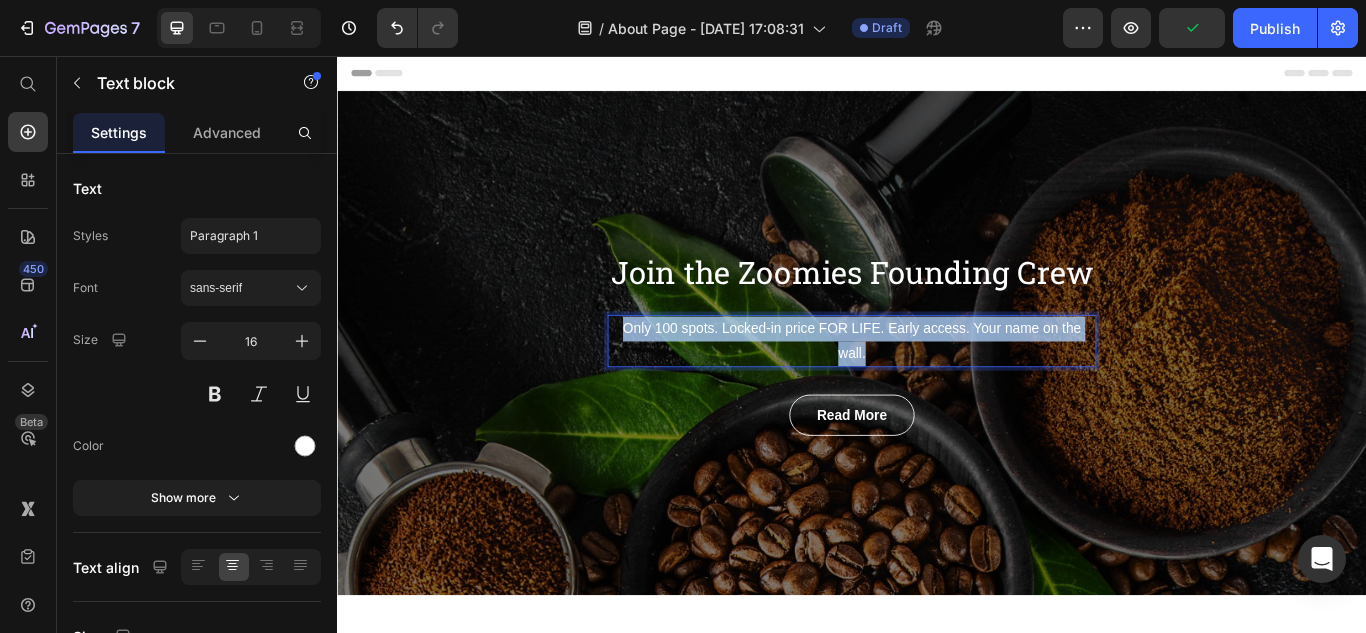 drag, startPoint x: 960, startPoint y: 397, endPoint x: 665, endPoint y: 375, distance: 295.8192 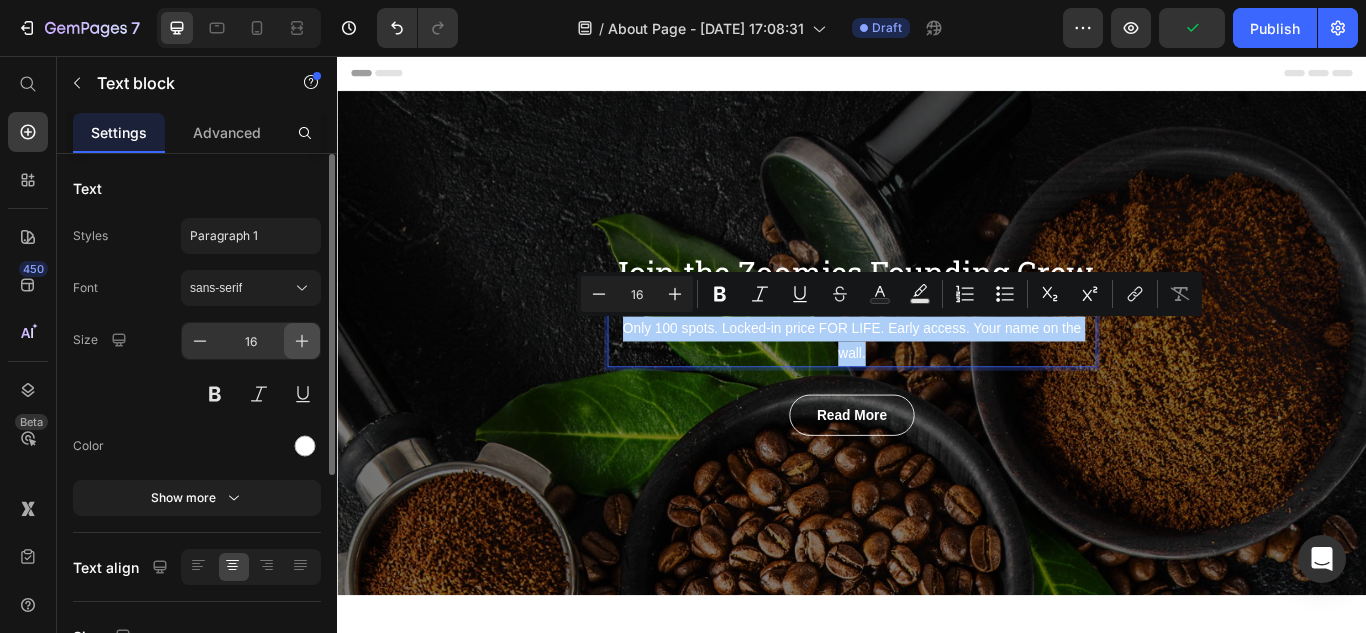 click 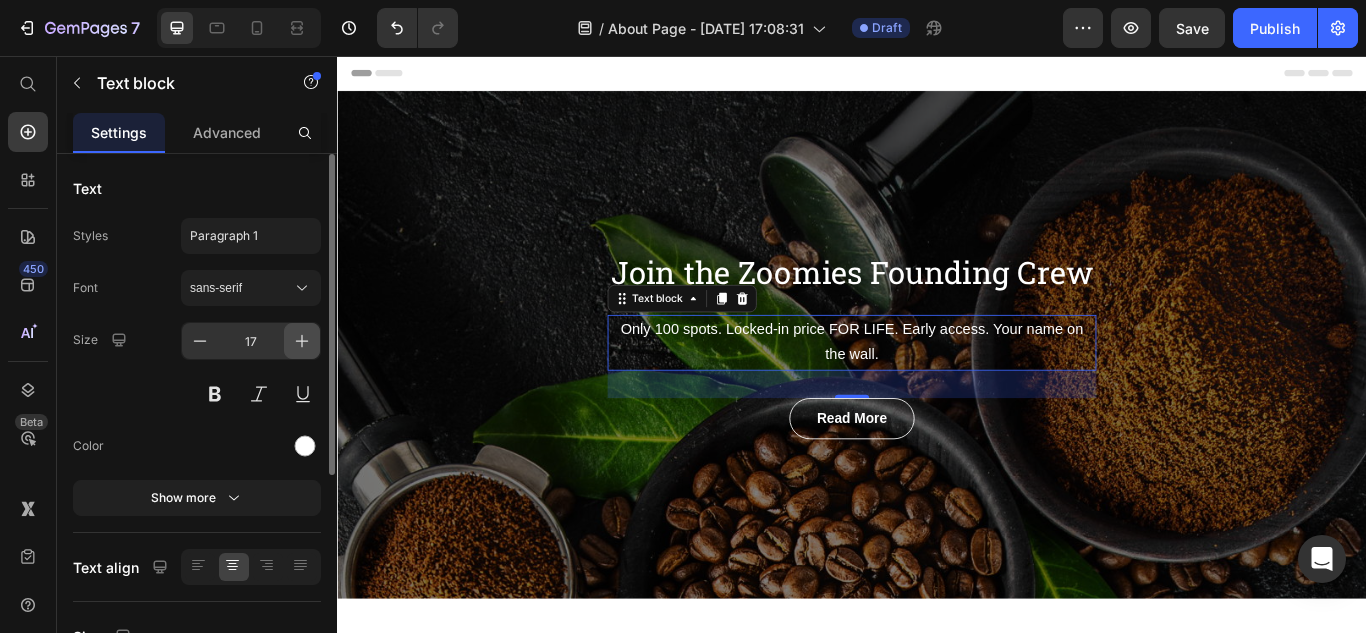 click 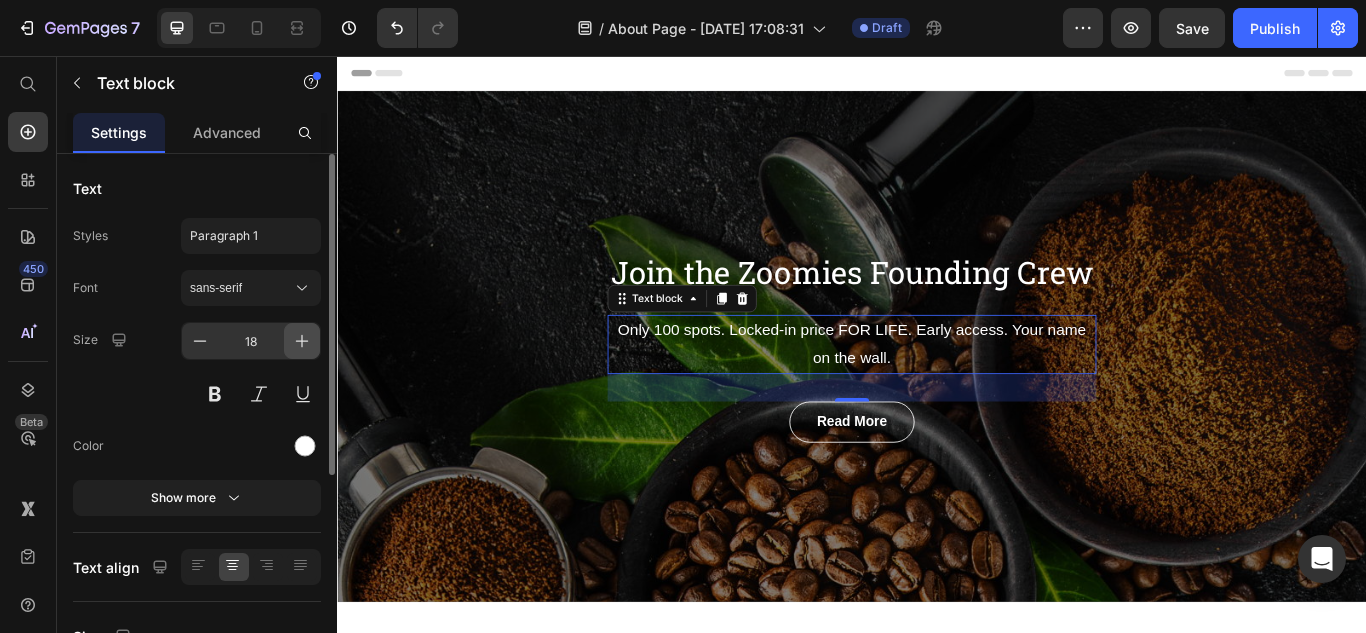 click 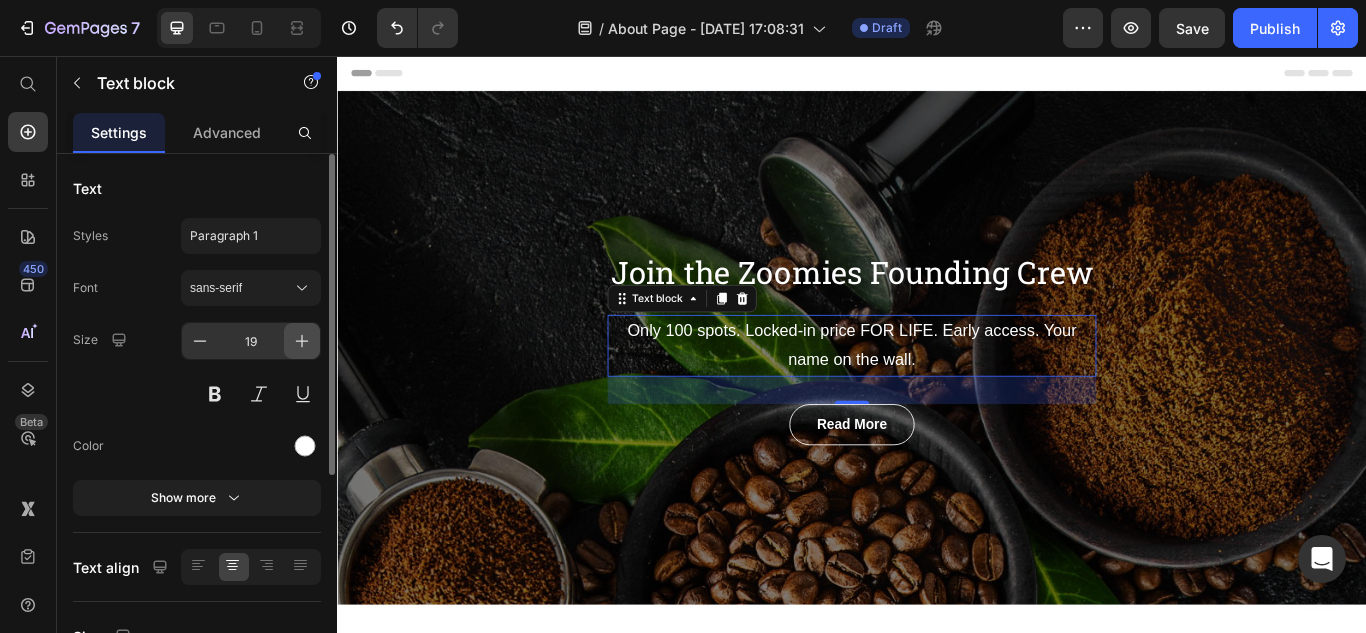 click 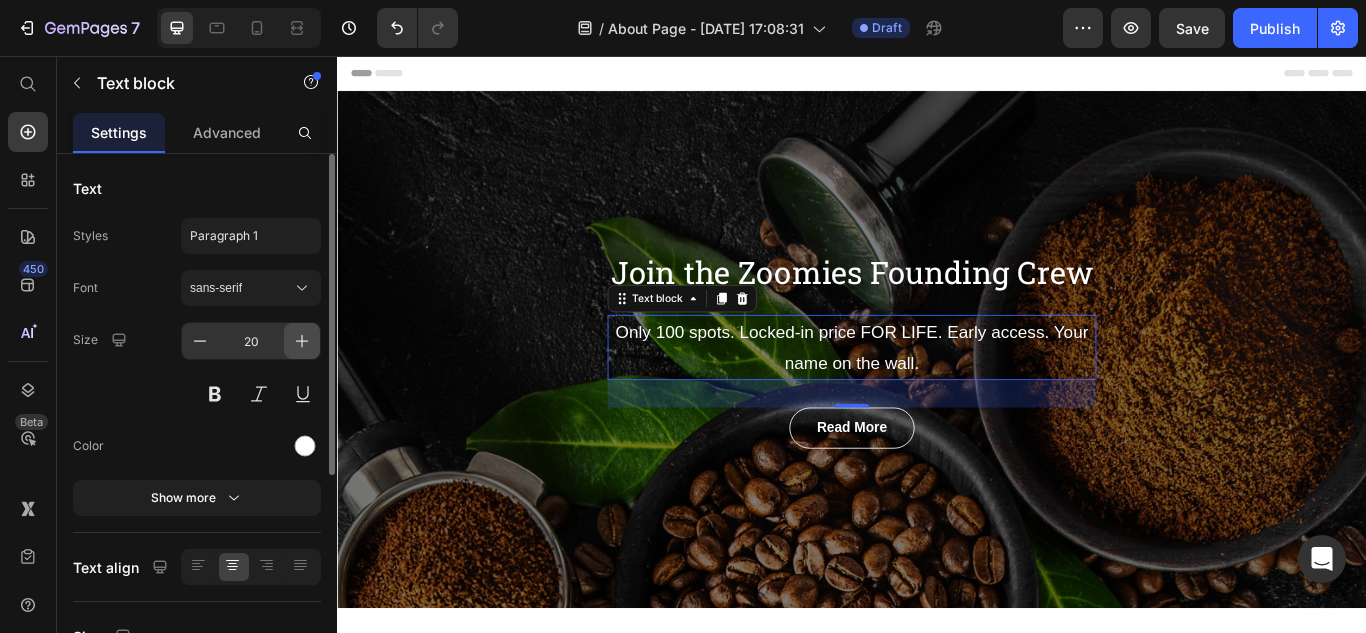 click 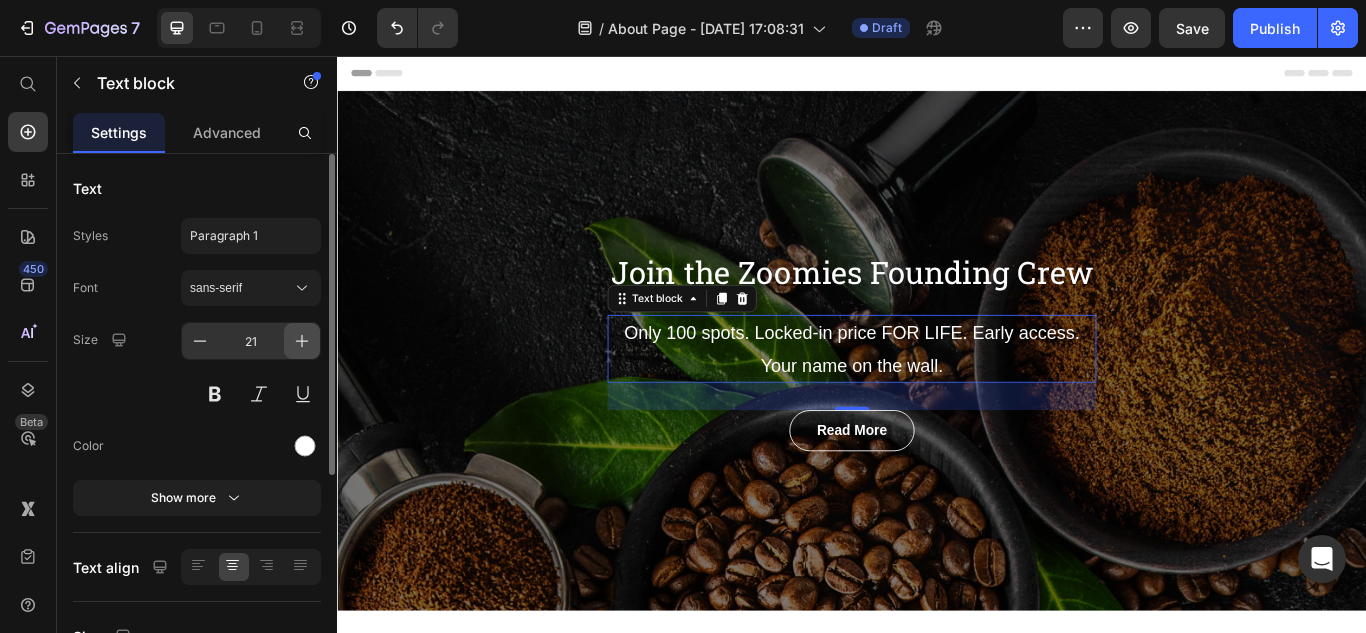 click 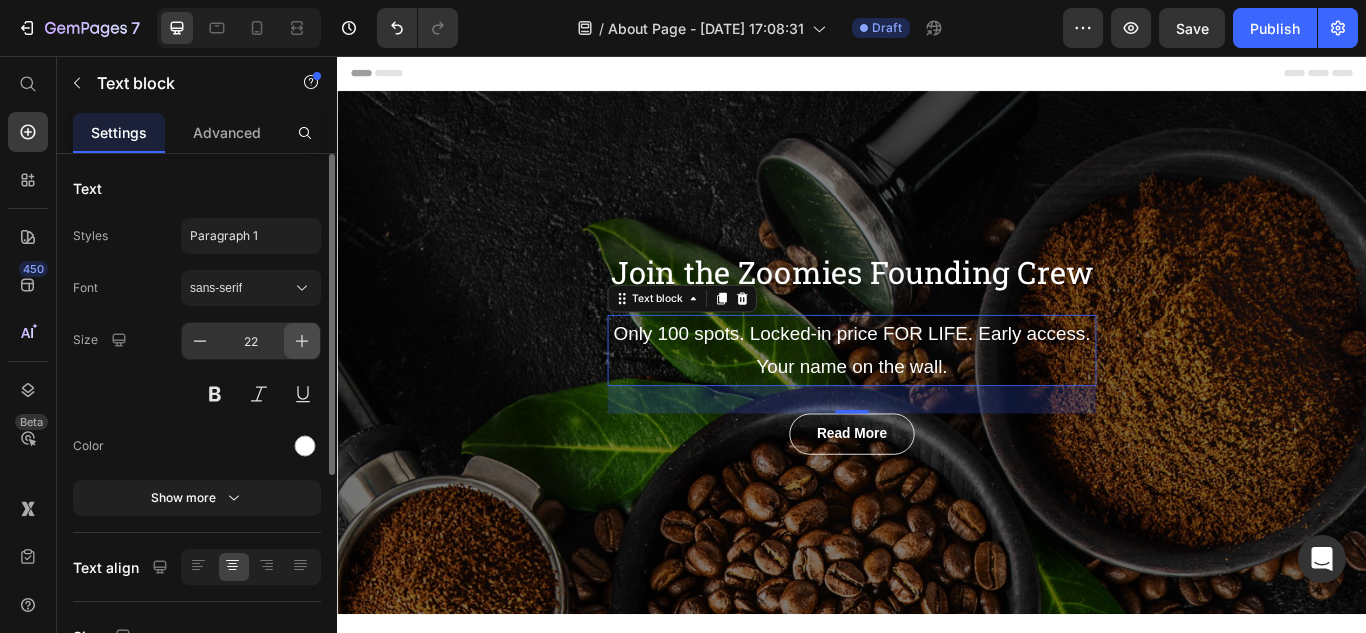 click 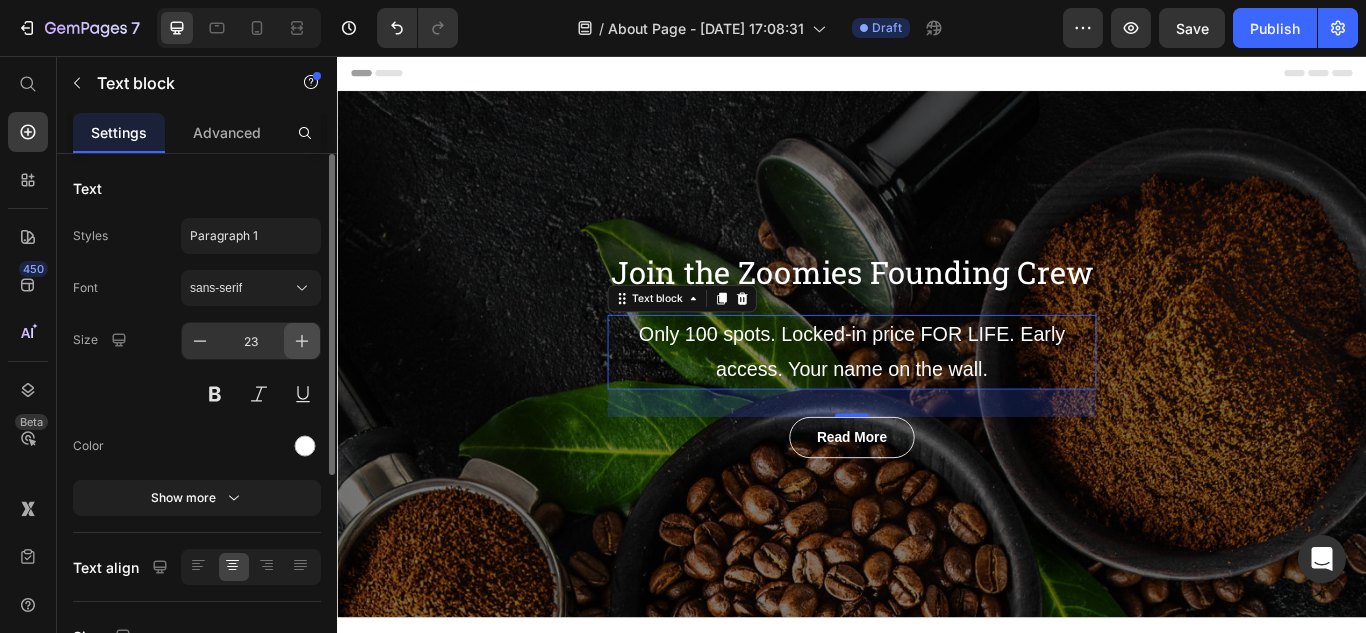 click 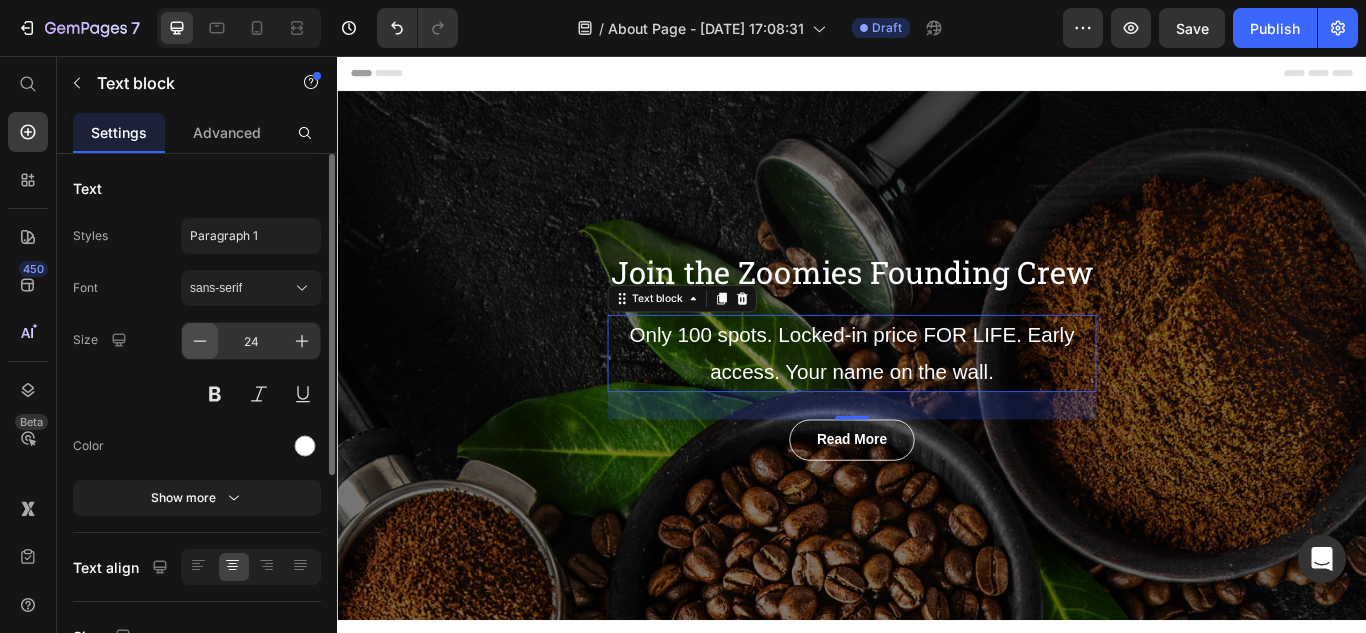 click 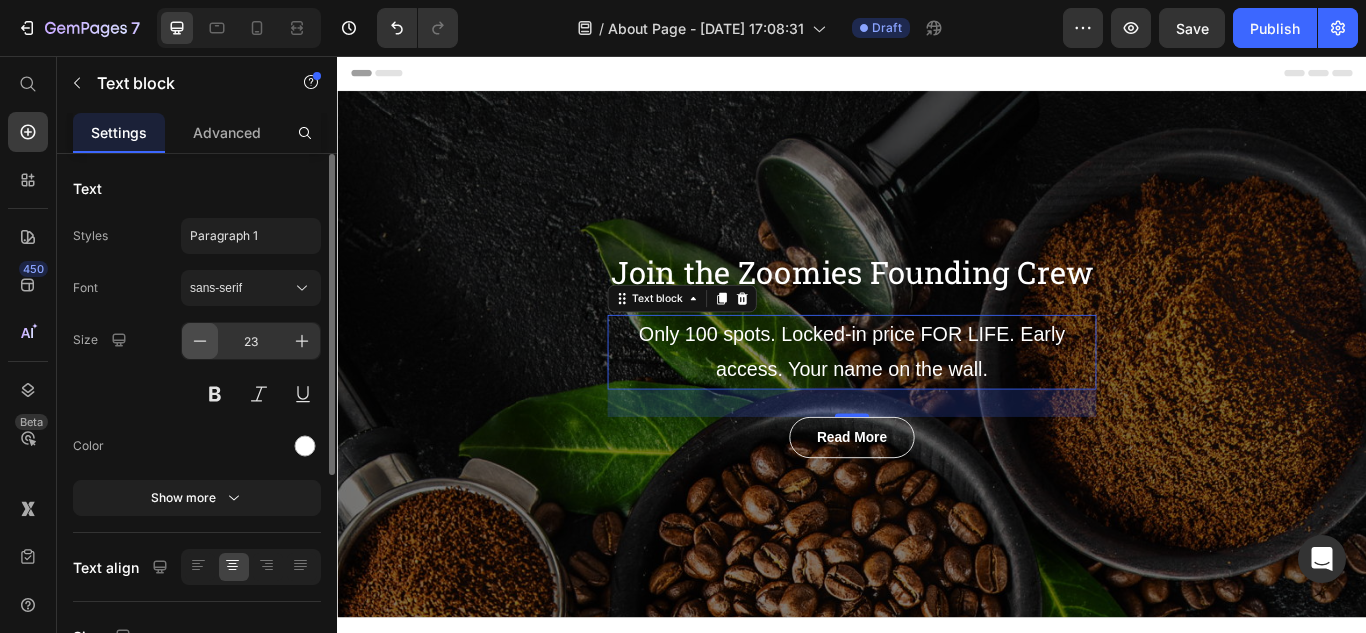 click 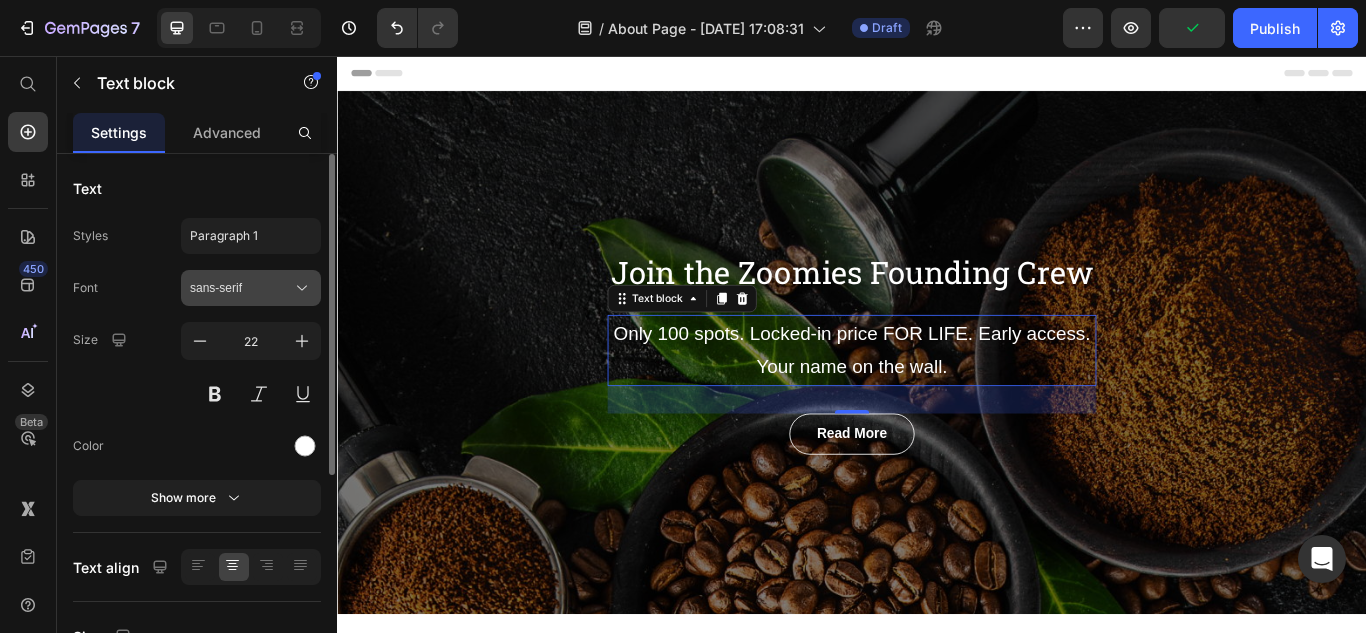 click on "sans-serif" at bounding box center [251, 288] 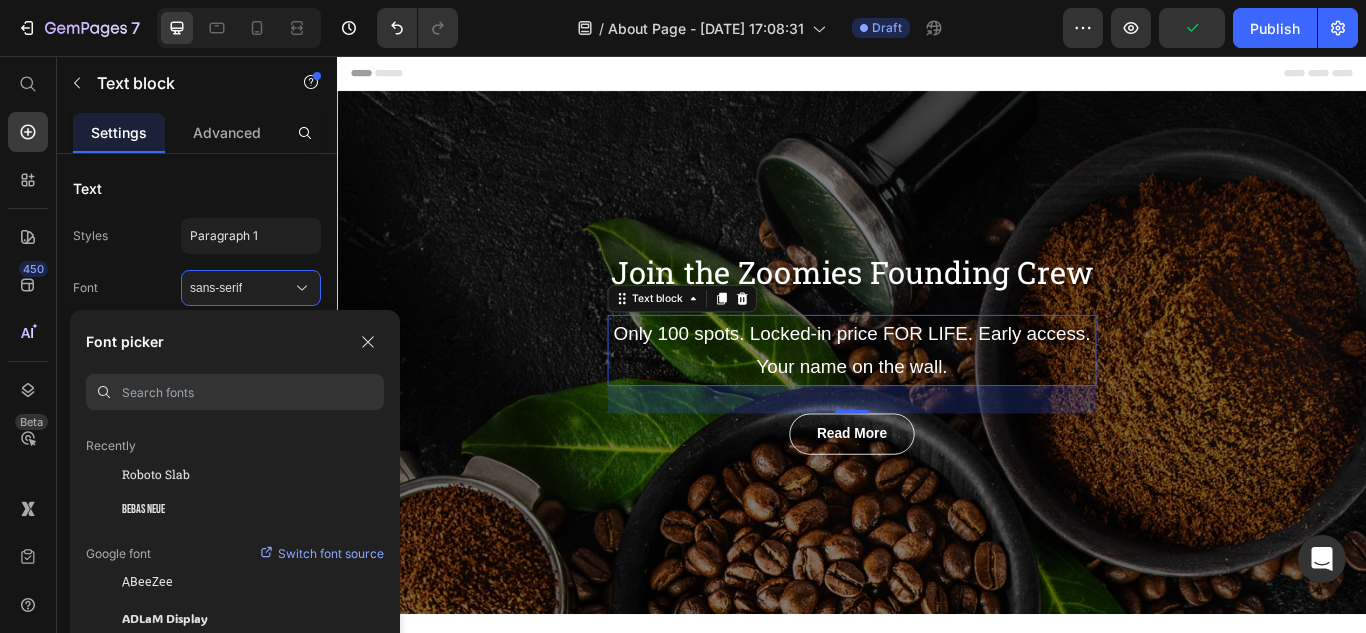 scroll, scrollTop: 60, scrollLeft: 0, axis: vertical 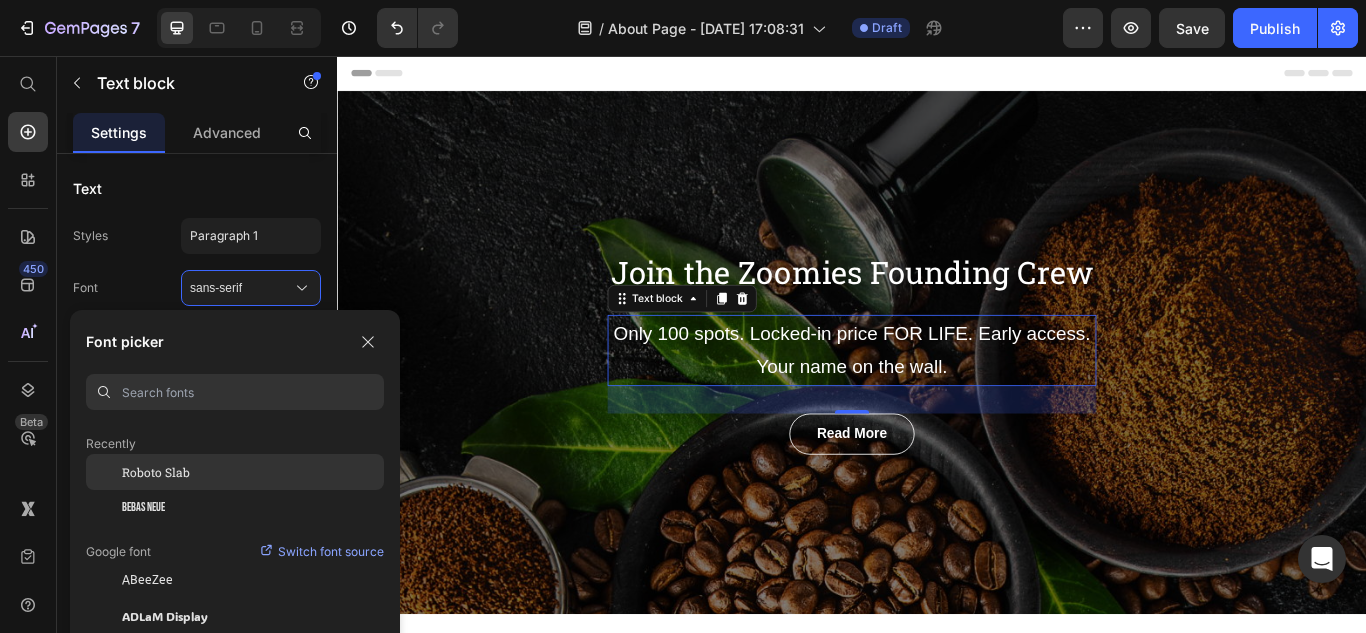click on "Roboto Slab" at bounding box center (156, 472) 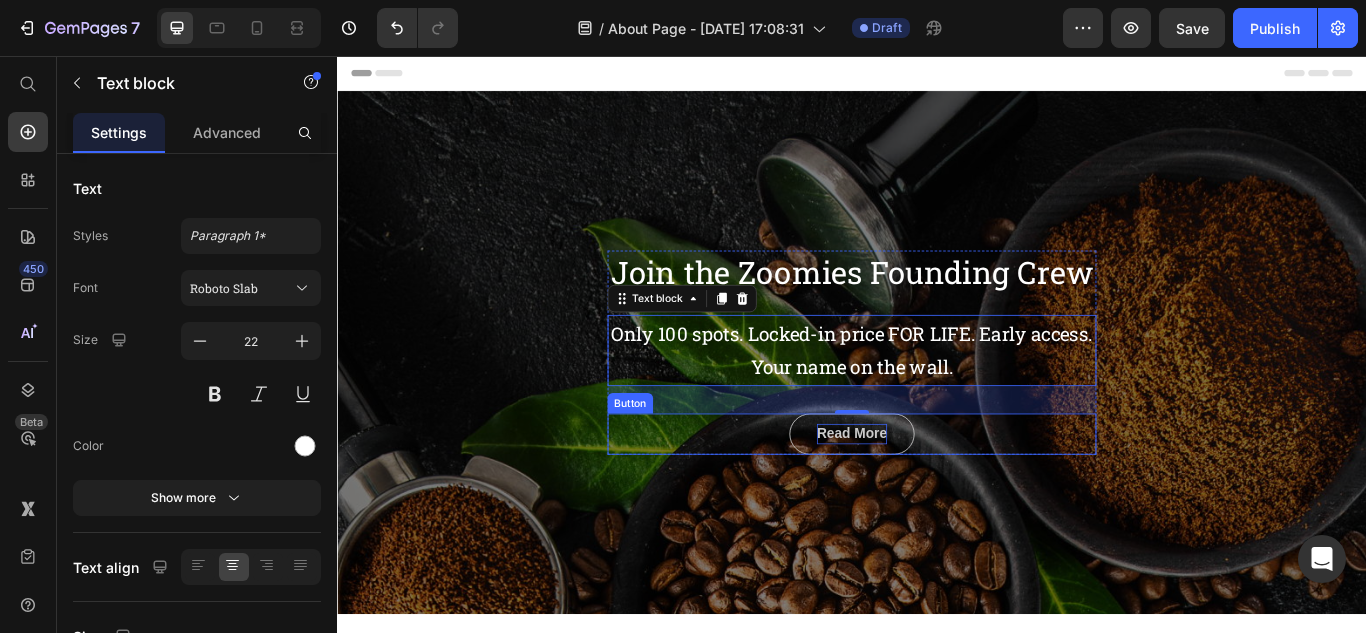 click on "read more" at bounding box center [937, 497] 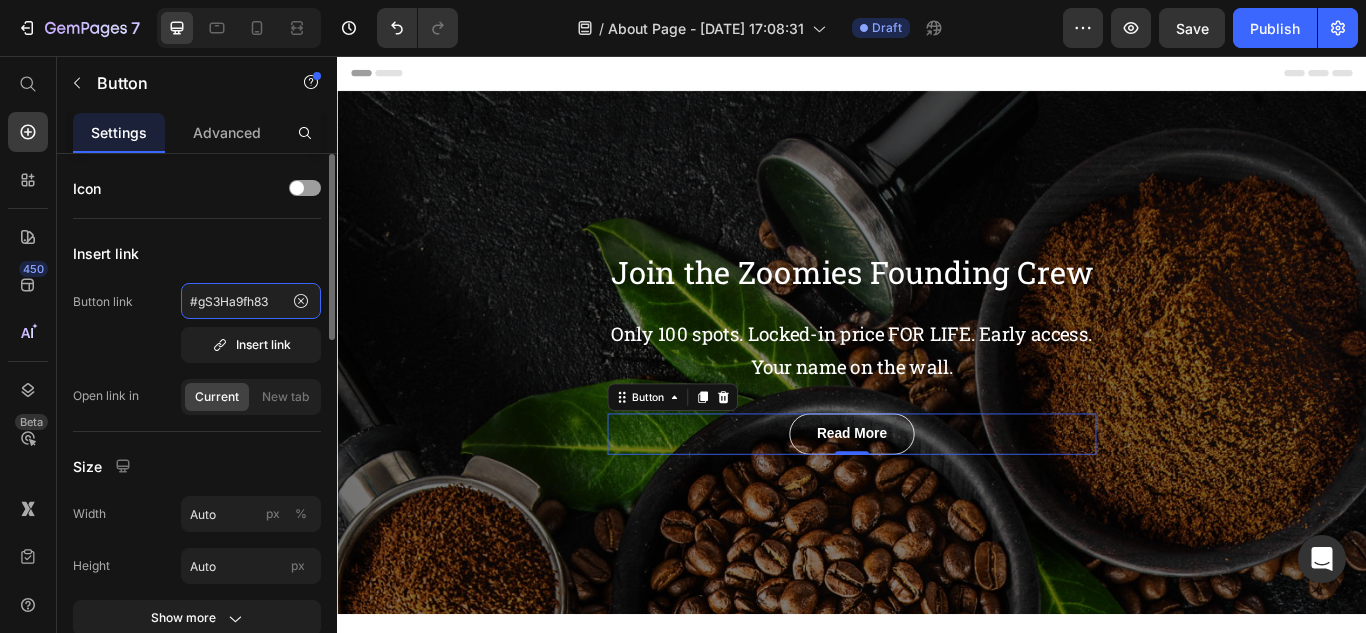 click on "#gS3Ha9fh83" 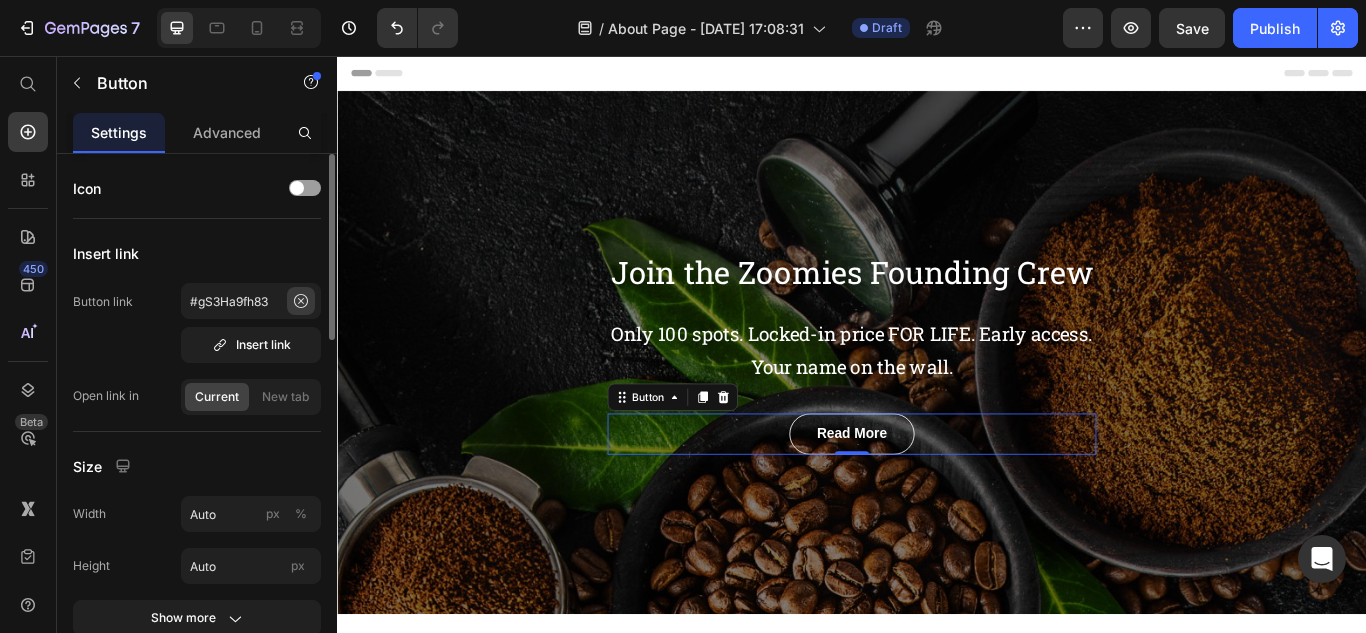 click 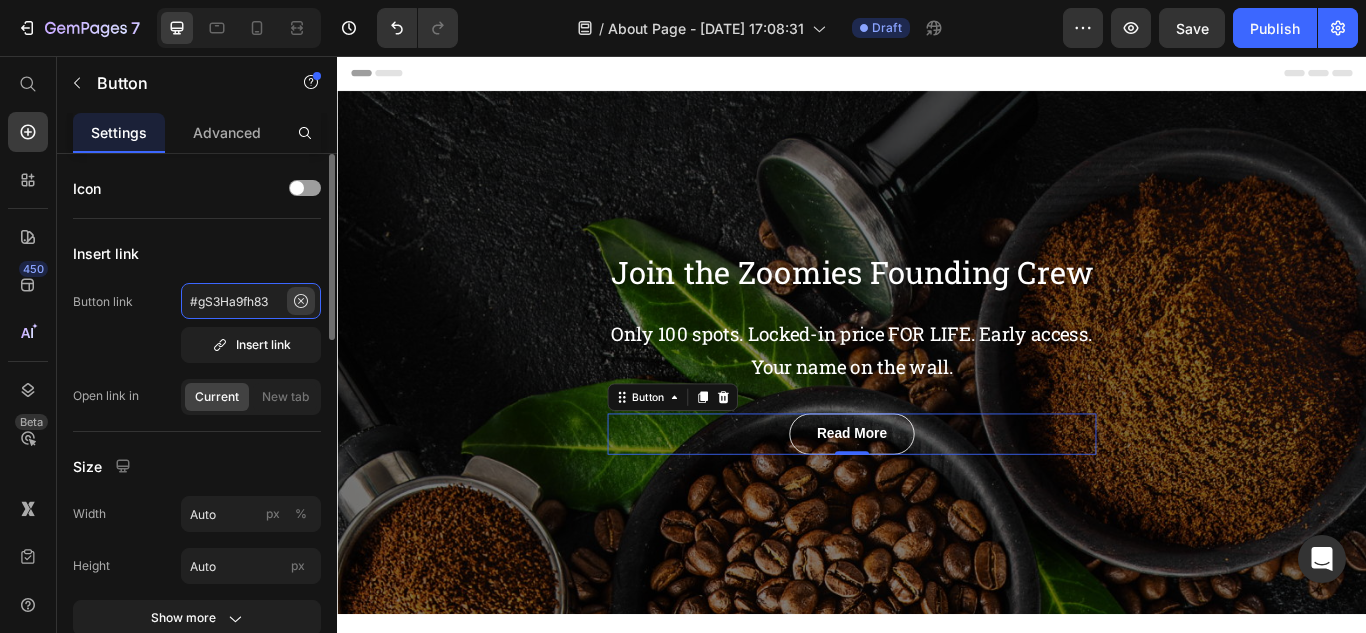 type 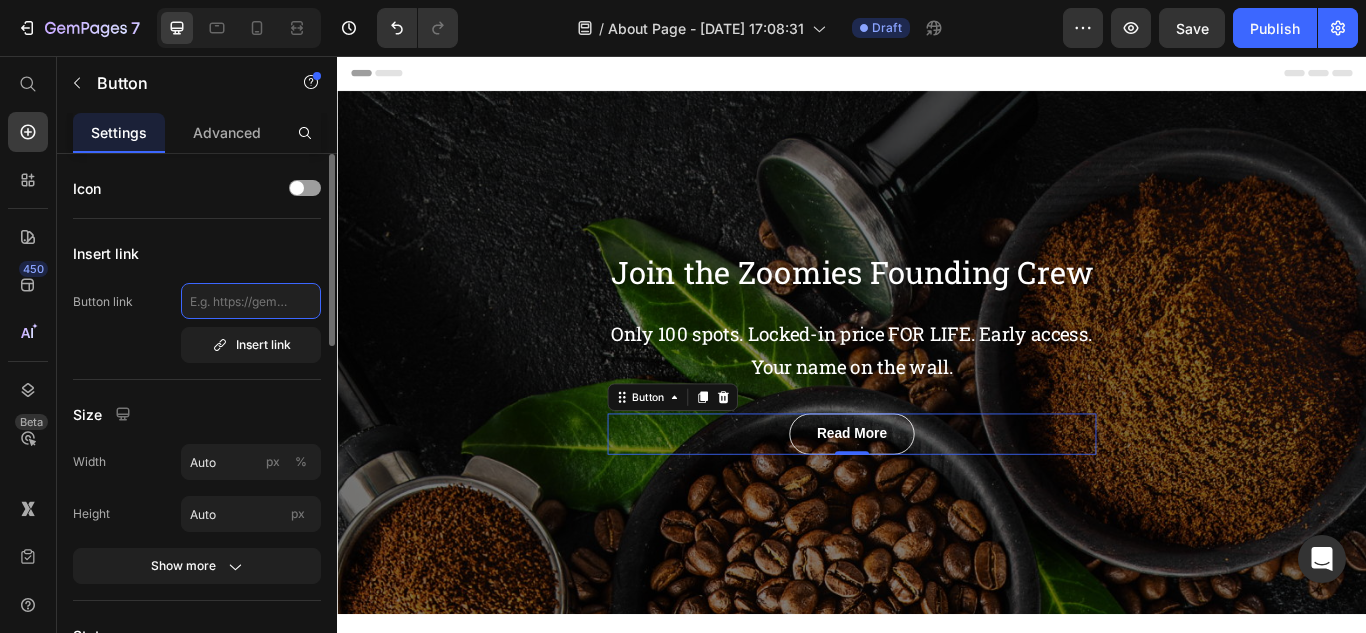 click 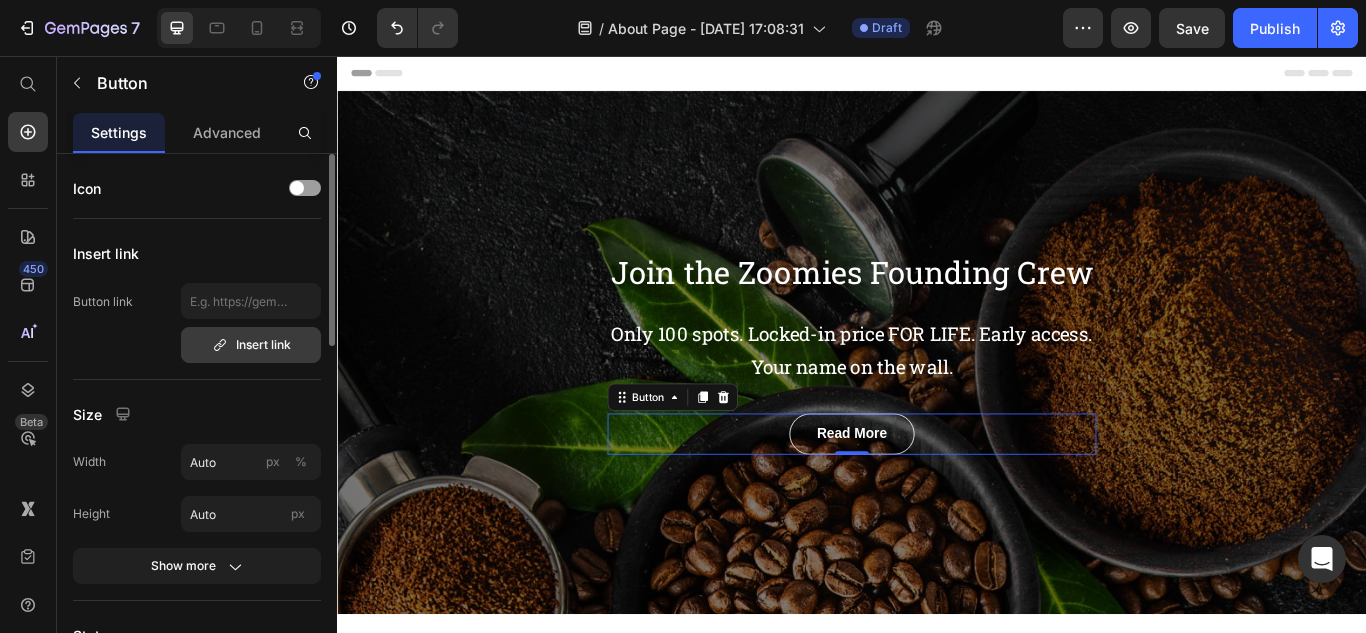 click on "Insert link" at bounding box center [251, 345] 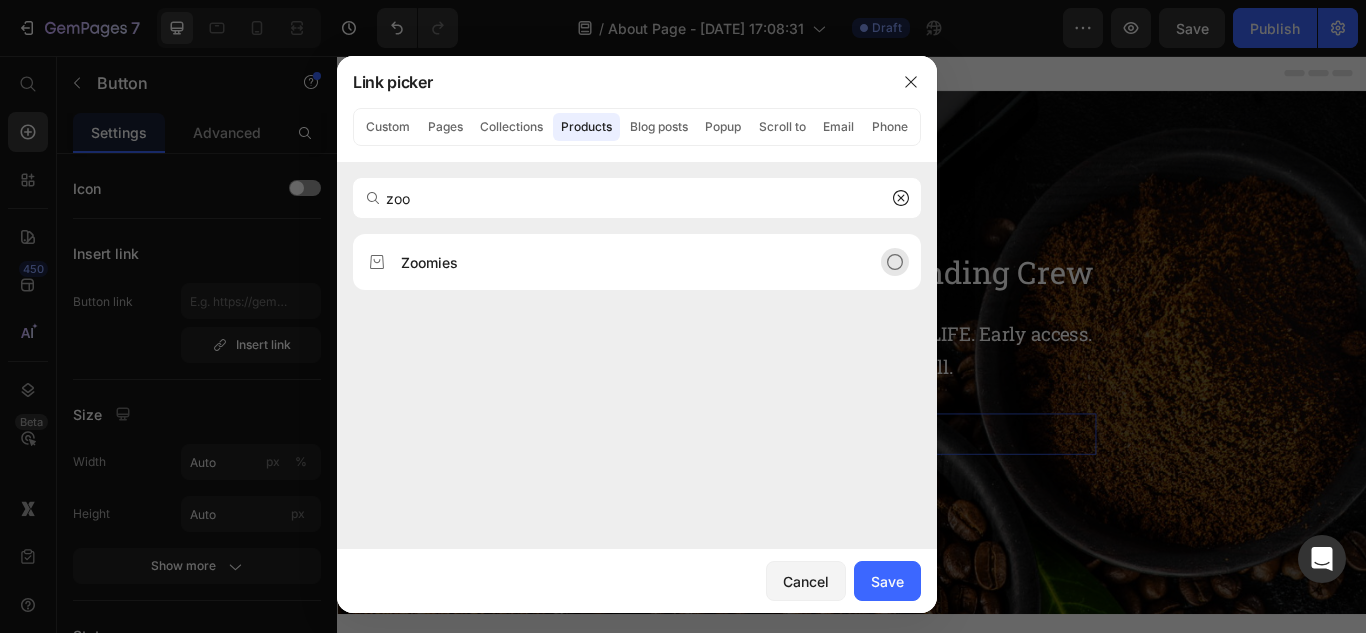 type on "zoo" 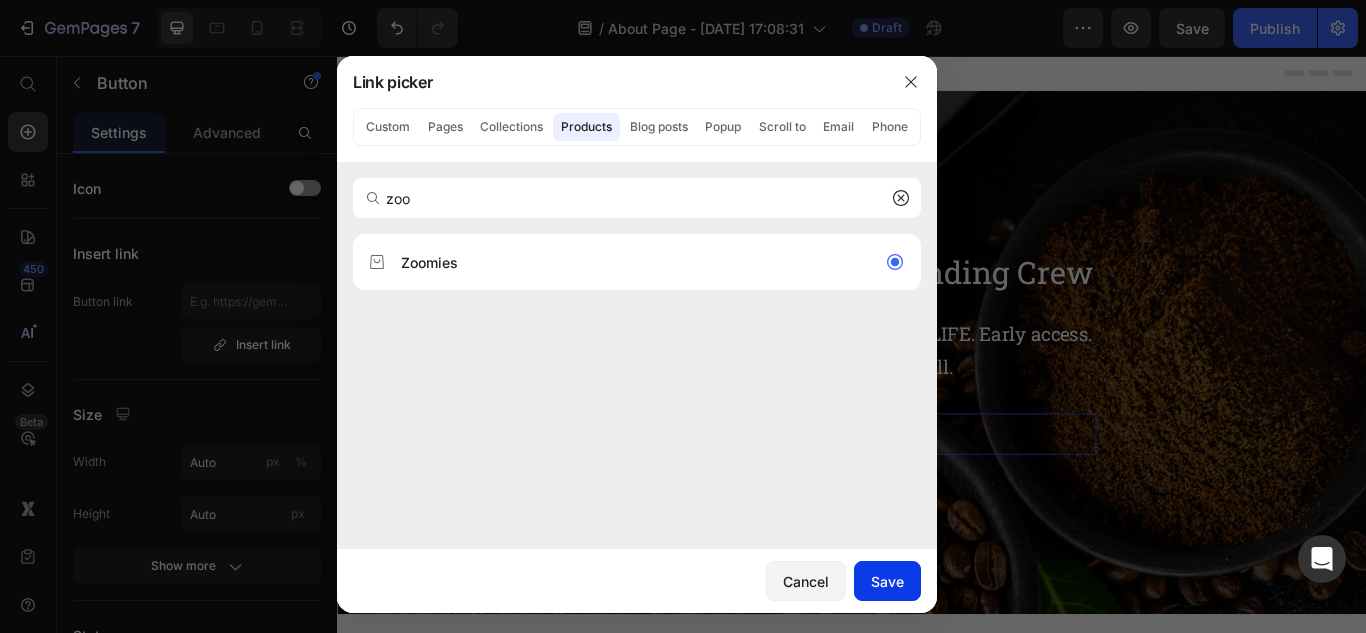 click on "Save" at bounding box center (887, 581) 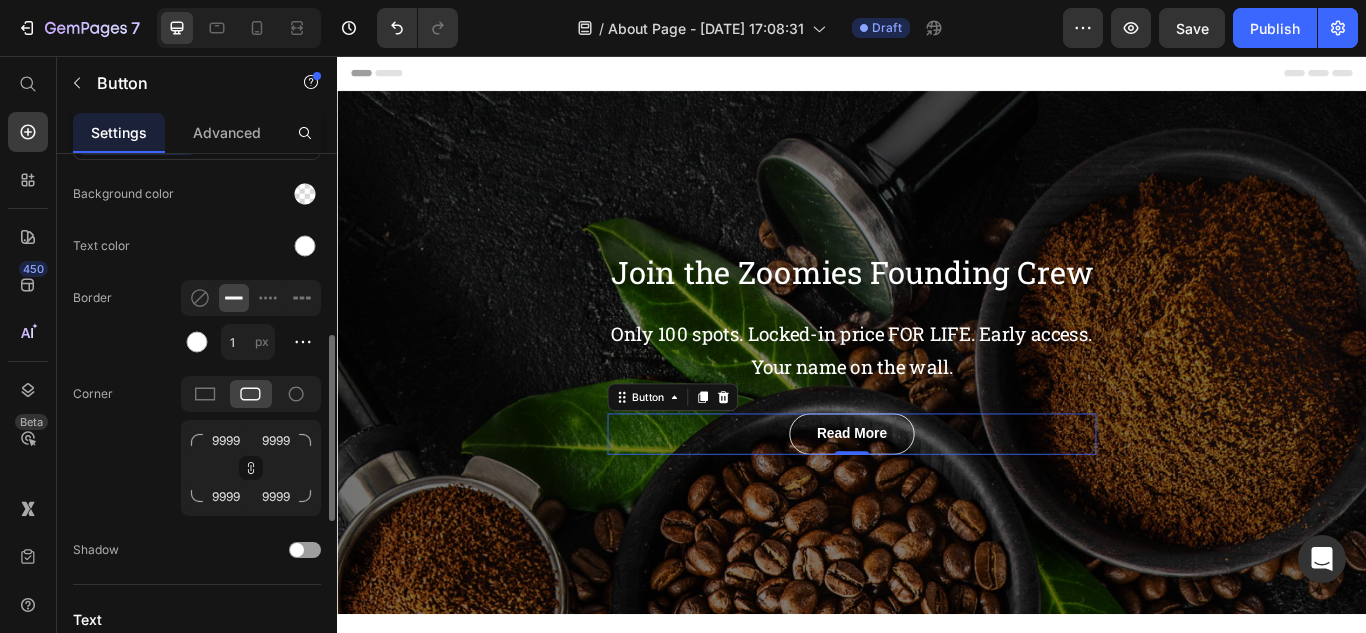 scroll, scrollTop: 0, scrollLeft: 0, axis: both 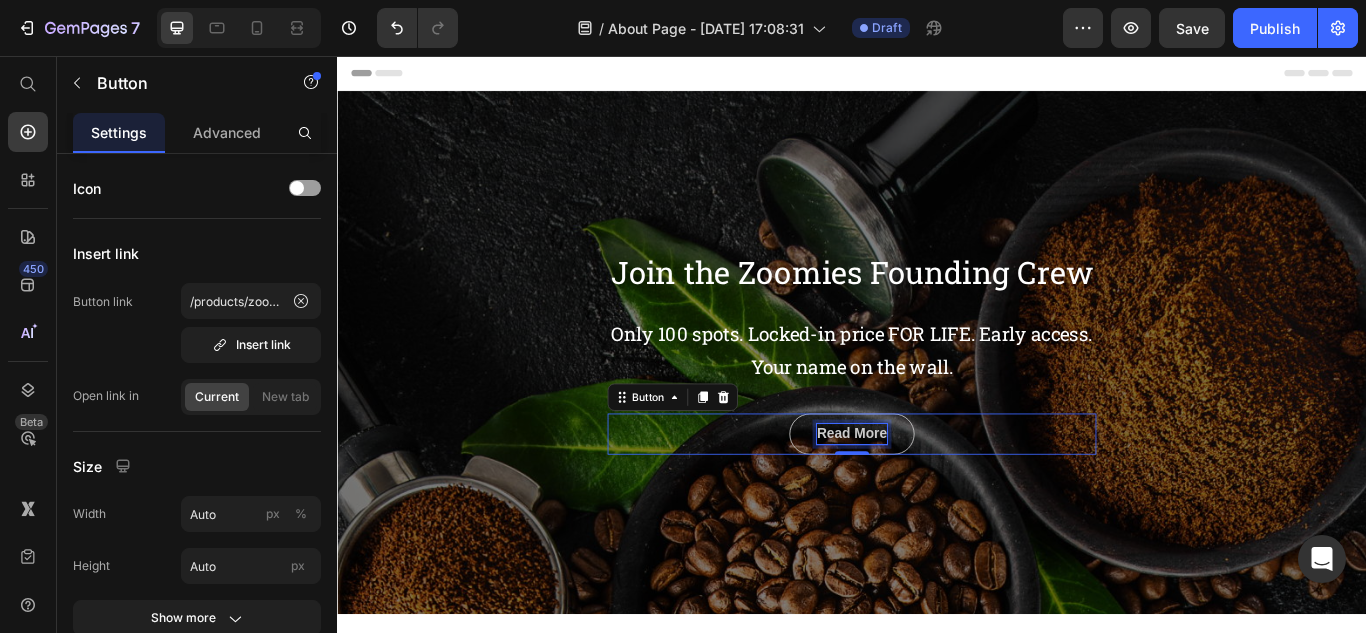 click on "read more" at bounding box center [937, 497] 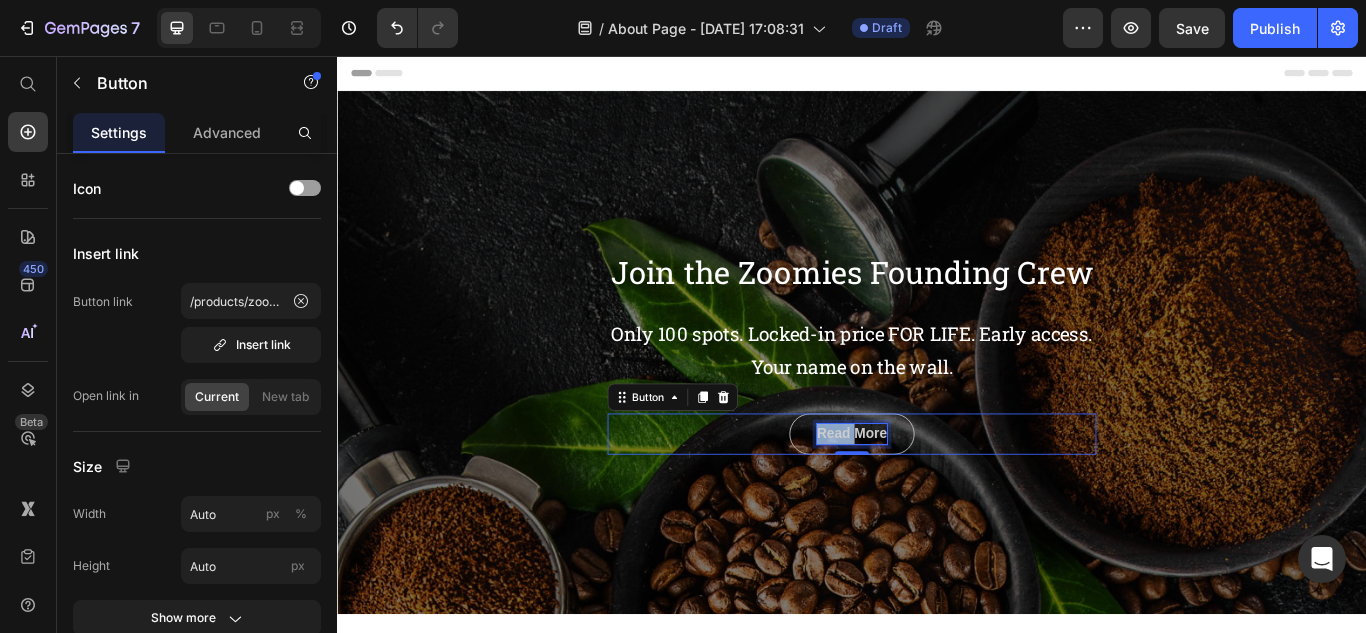 click on "read more" at bounding box center (937, 497) 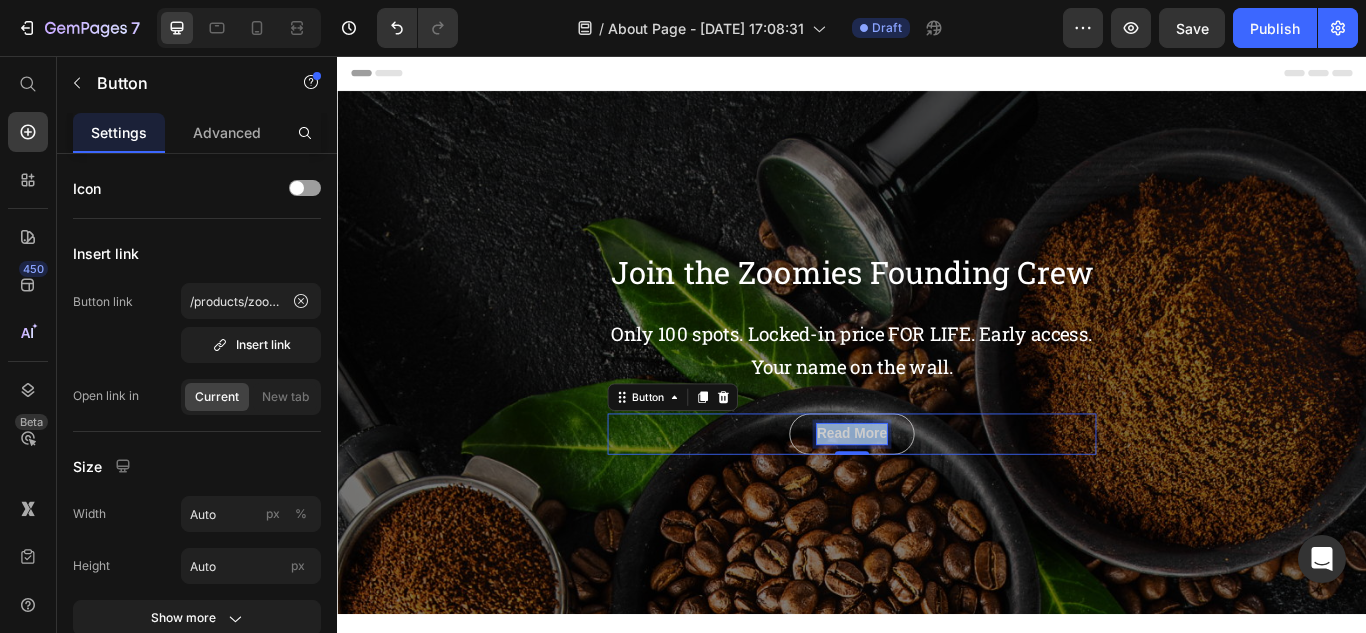 click on "read more" at bounding box center (937, 497) 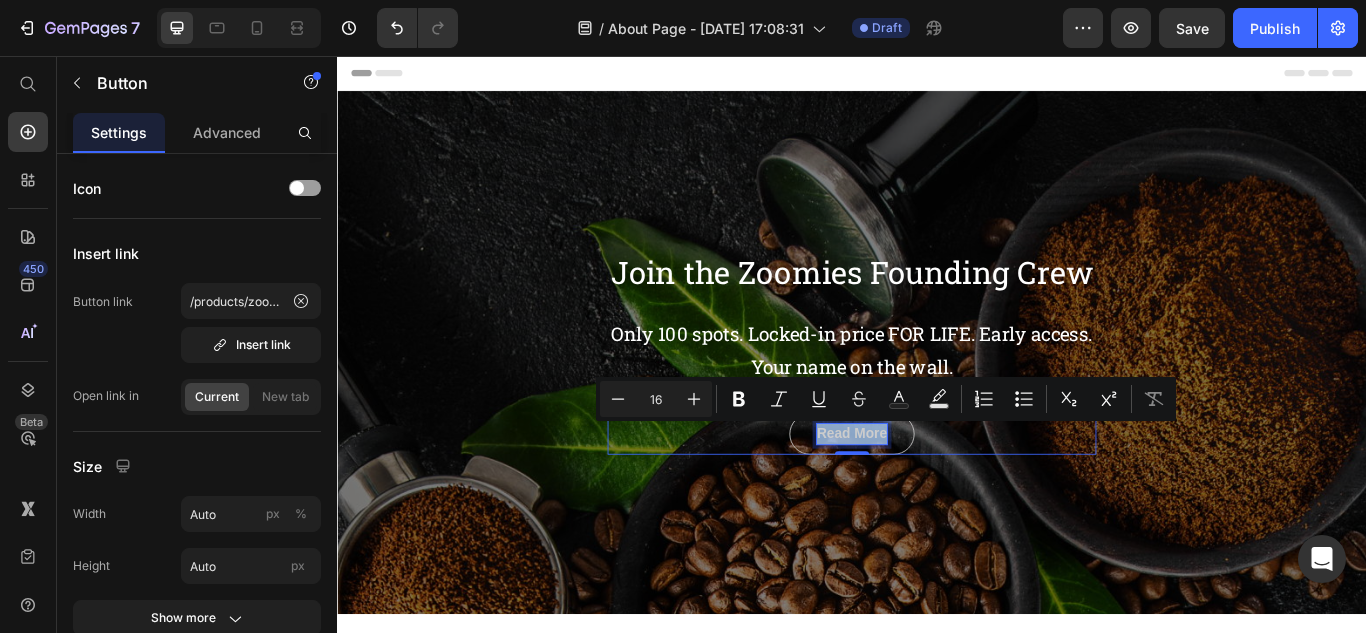 click on "read more" at bounding box center [937, 497] 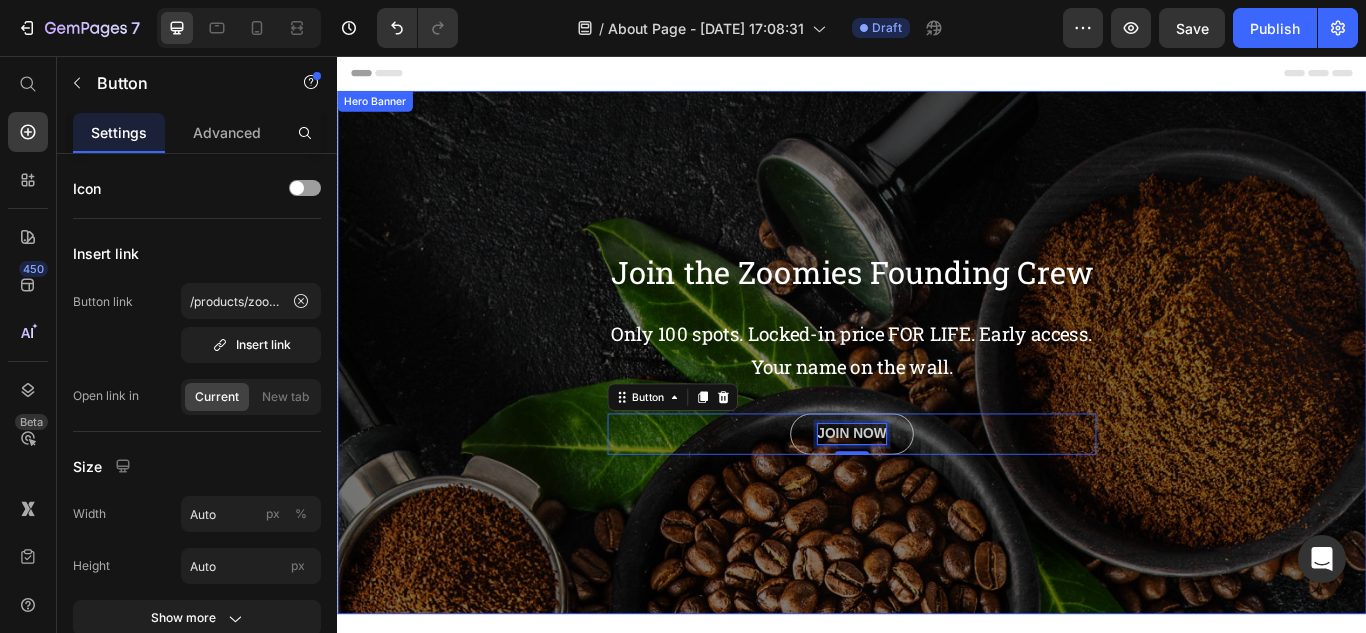click on "Join the Zoomies Founding Crew Heading Only 100 spots. Locked-in price FOR LIFE. Early access. Your name on the wall. Text block JOIN NOW Button   0 Row" at bounding box center (937, 402) 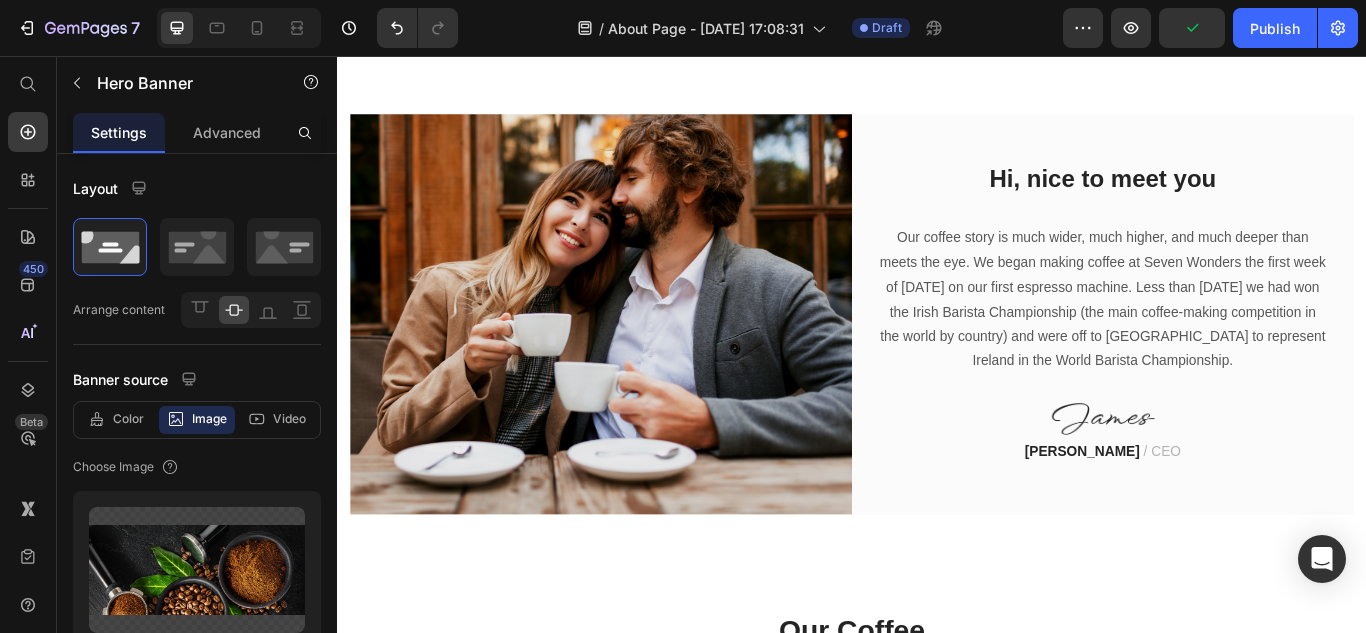 scroll, scrollTop: 696, scrollLeft: 0, axis: vertical 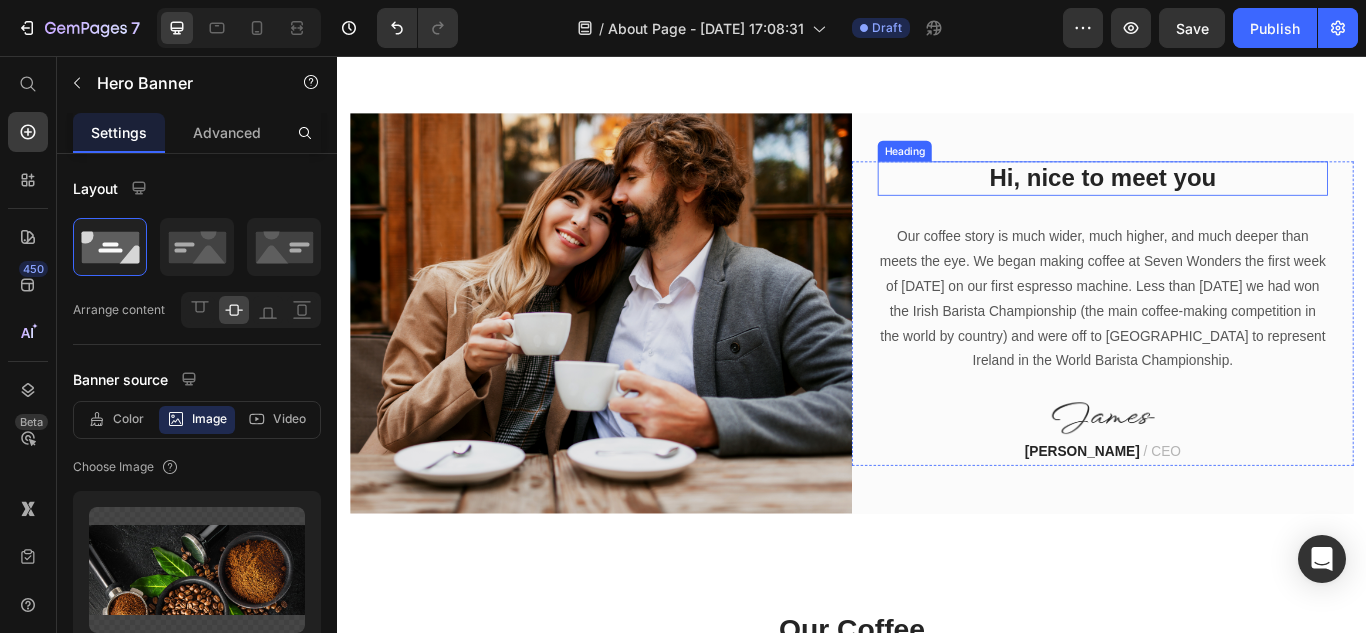 click on "Hi, nice to meet you" at bounding box center [1229, 199] 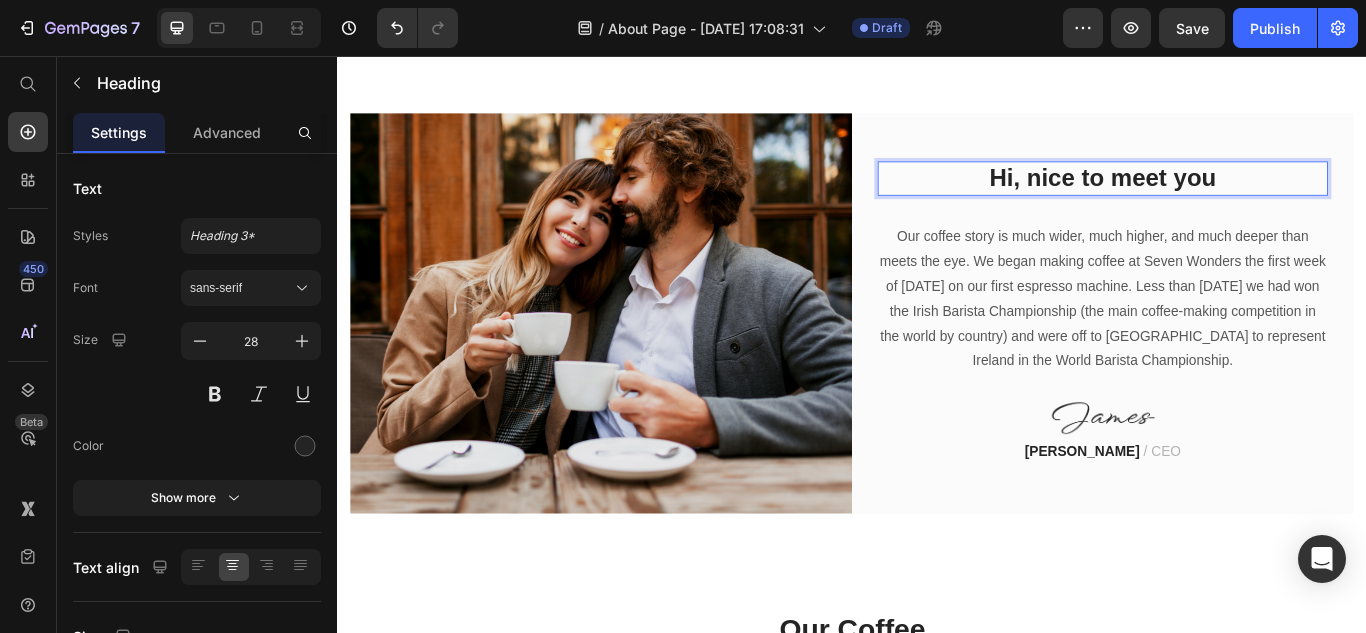 click on "Hi, nice to meet you" at bounding box center [1229, 199] 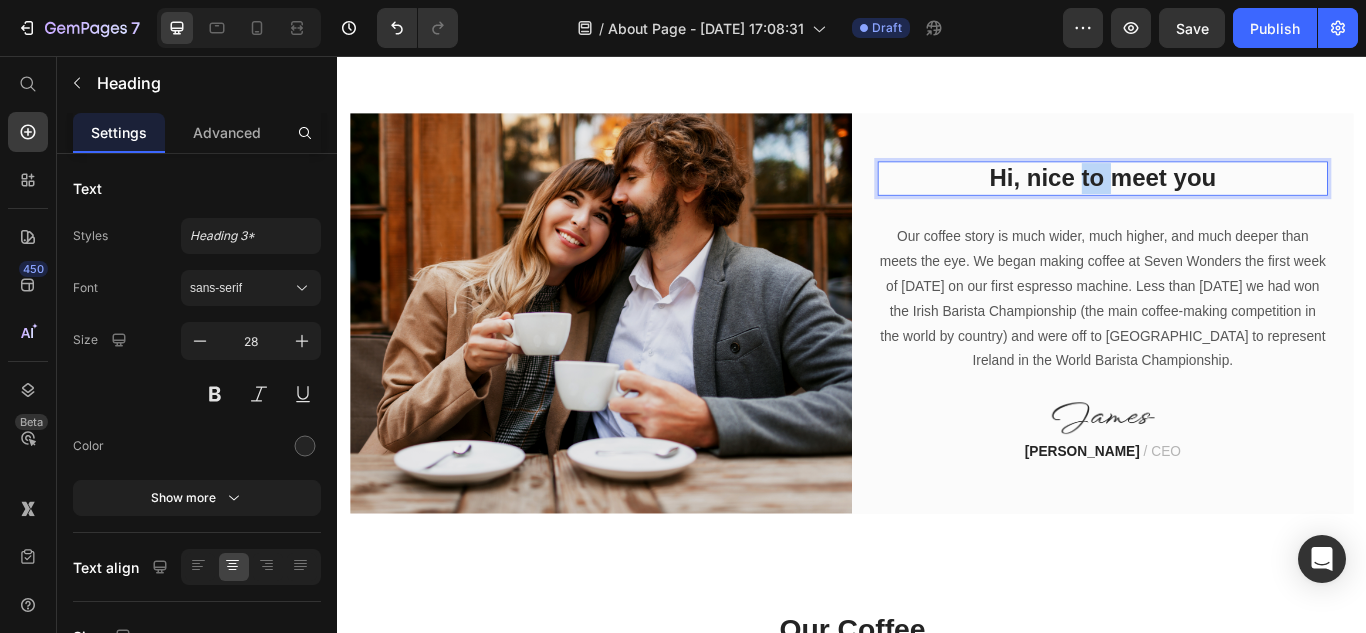click on "Hi, nice to meet you" at bounding box center [1229, 199] 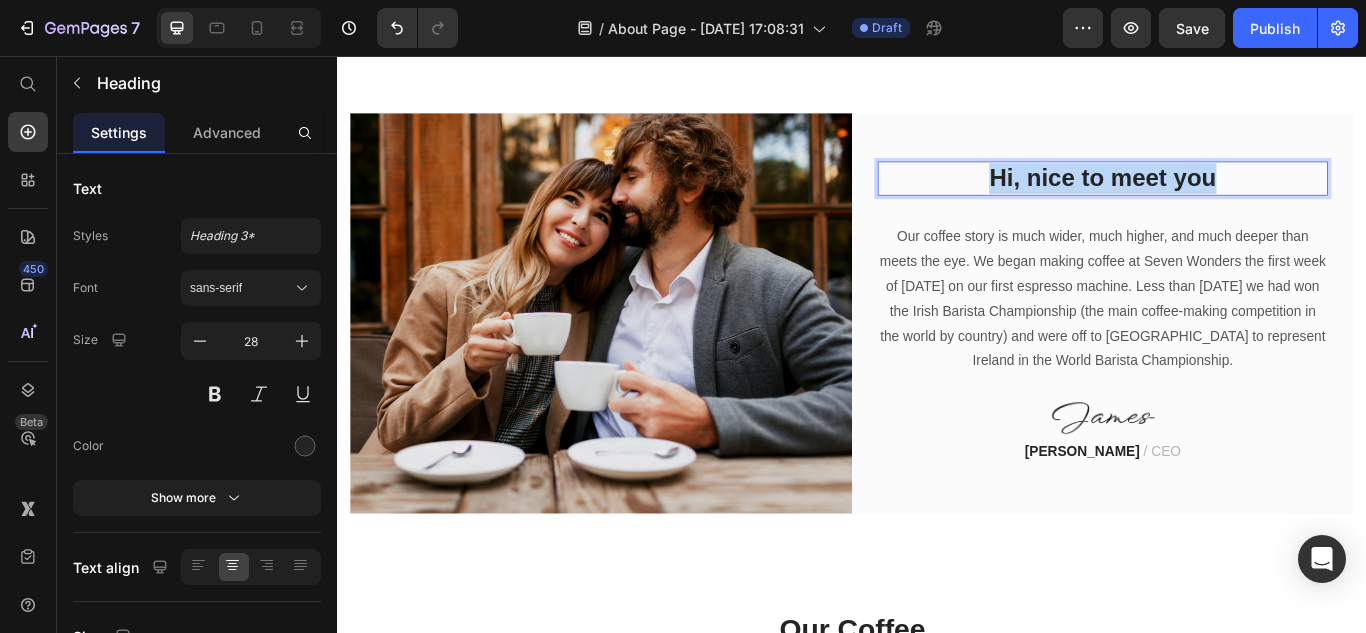 click on "Hi, nice to meet you" at bounding box center [1229, 199] 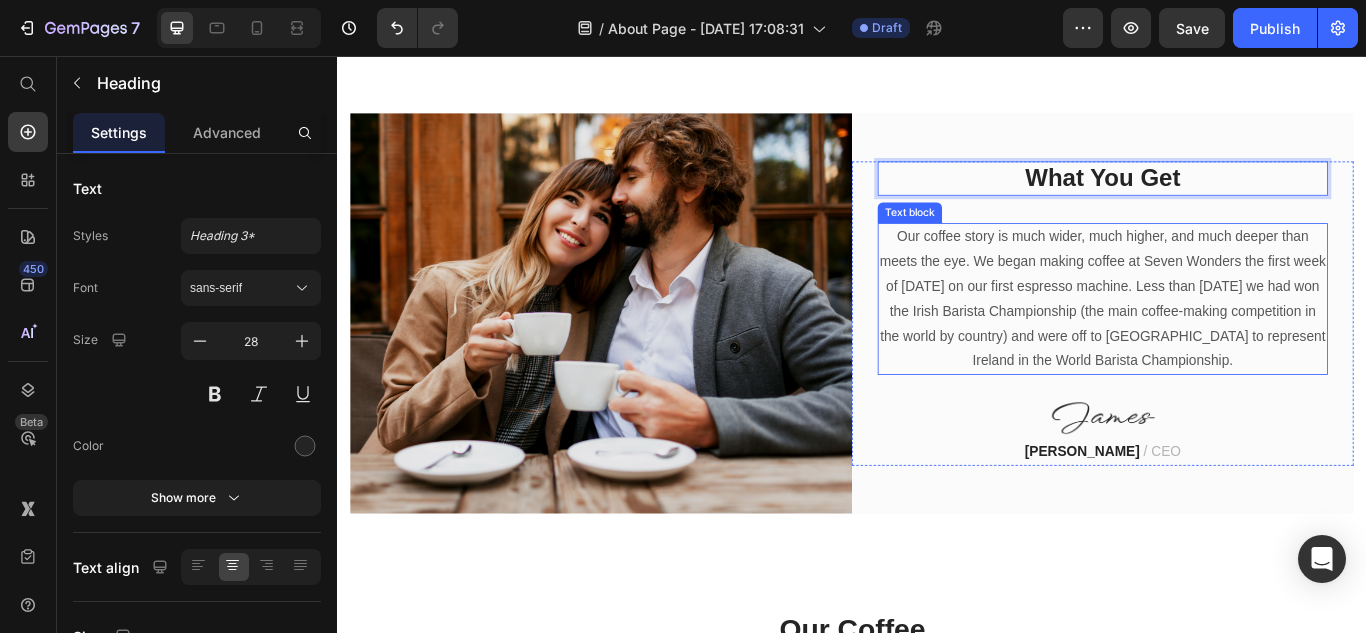 click on "Our coffee story is much wider, much higher, and much deeper than meets the eye. We began making coffee at Seven Wonders the first week of [DATE] on our first espresso machine. Less than [DATE] we had won the Irish Barista Championship (the main coffee-making competition in the world by country) and were off to [GEOGRAPHIC_DATA] to represent Ireland in the World Barista Championship." at bounding box center (1229, 339) 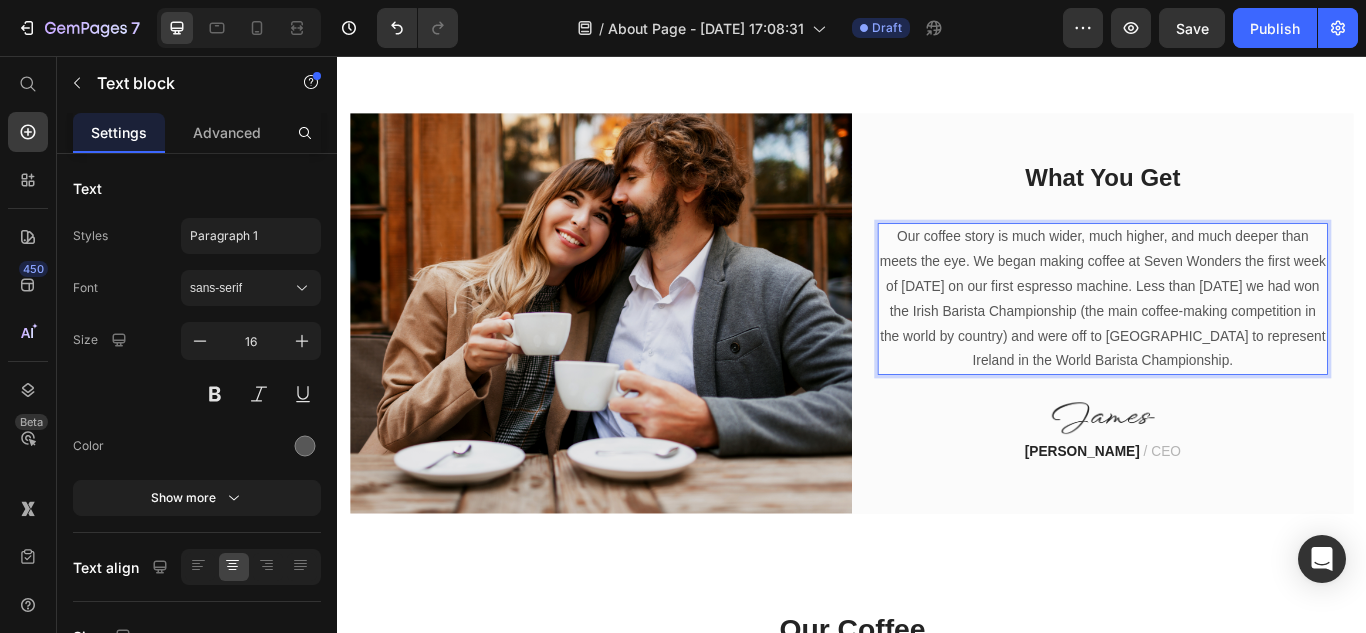 click on "Our coffee story is much wider, much higher, and much deeper than meets the eye. We began making coffee at Seven Wonders the first week of [DATE] on our first espresso machine. Less than [DATE] we had won the Irish Barista Championship (the main coffee-making competition in the world by country) and were off to [GEOGRAPHIC_DATA] to represent Ireland in the World Barista Championship." at bounding box center [1229, 339] 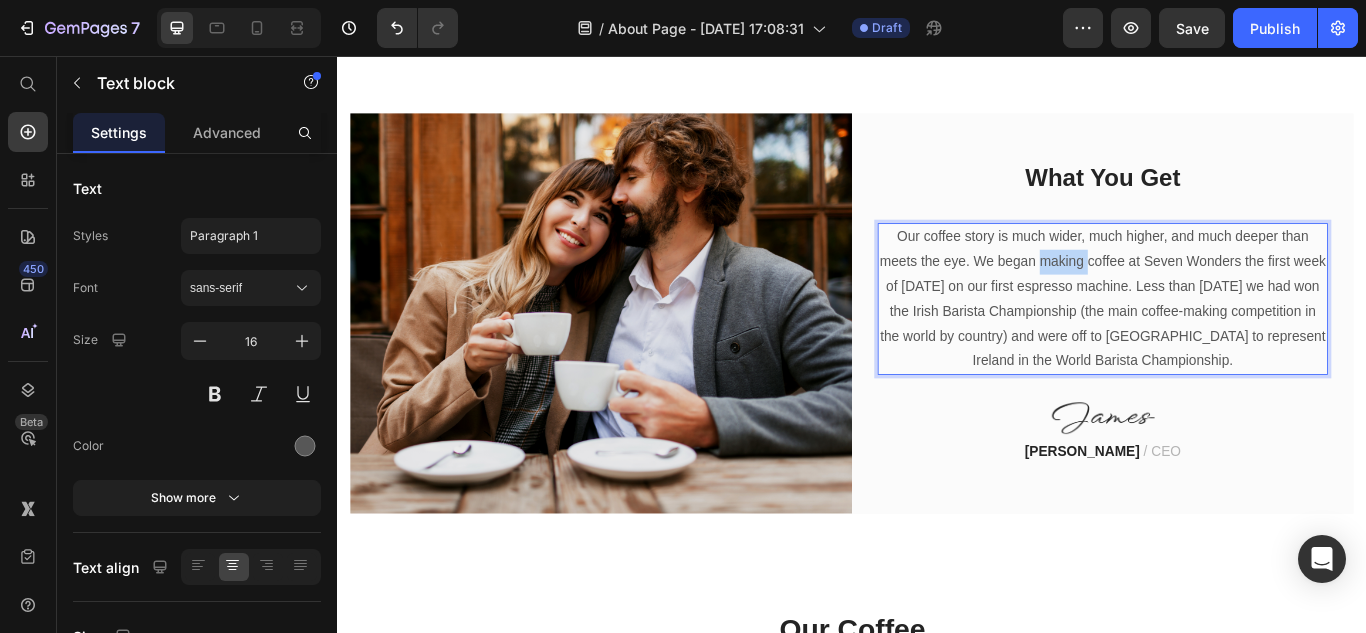 click on "Our coffee story is much wider, much higher, and much deeper than meets the eye. We began making coffee at Seven Wonders the first week of [DATE] on our first espresso machine. Less than [DATE] we had won the Irish Barista Championship (the main coffee-making competition in the world by country) and were off to [GEOGRAPHIC_DATA] to represent Ireland in the World Barista Championship." at bounding box center [1229, 339] 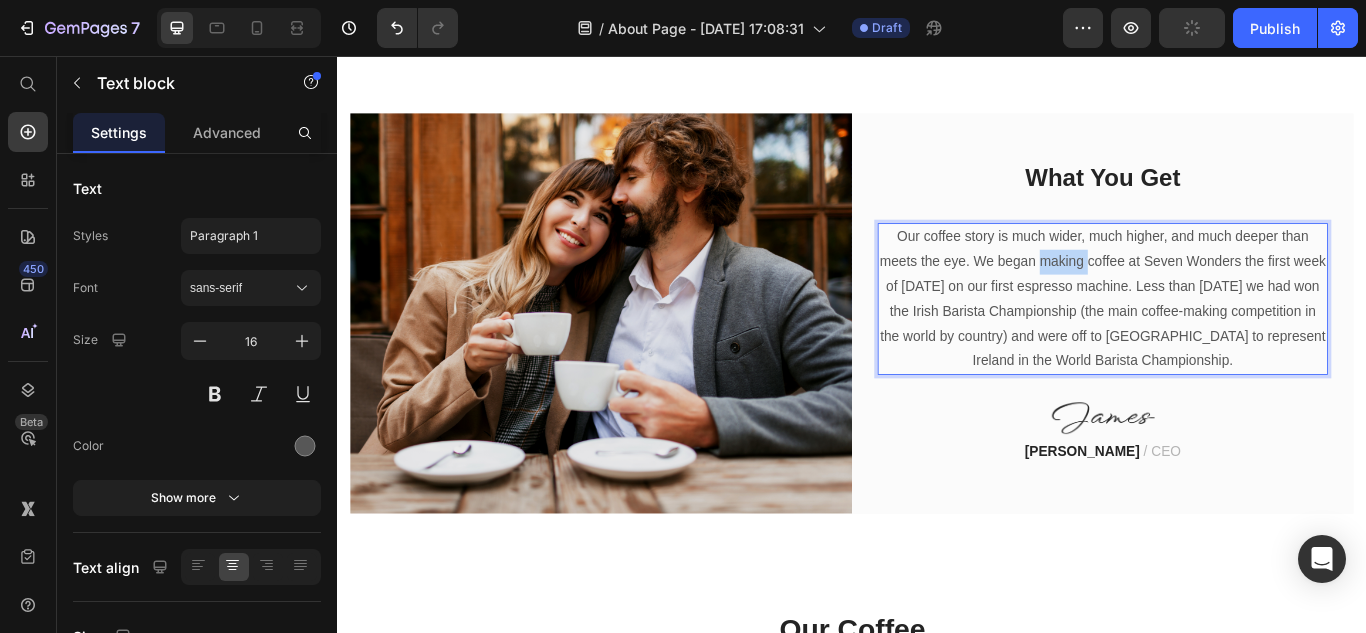 click on "Our coffee story is much wider, much higher, and much deeper than meets the eye. We began making coffee at Seven Wonders the first week of [DATE] on our first espresso machine. Less than [DATE] we had won the Irish Barista Championship (the main coffee-making competition in the world by country) and were off to [GEOGRAPHIC_DATA] to represent Ireland in the World Barista Championship." at bounding box center [1229, 339] 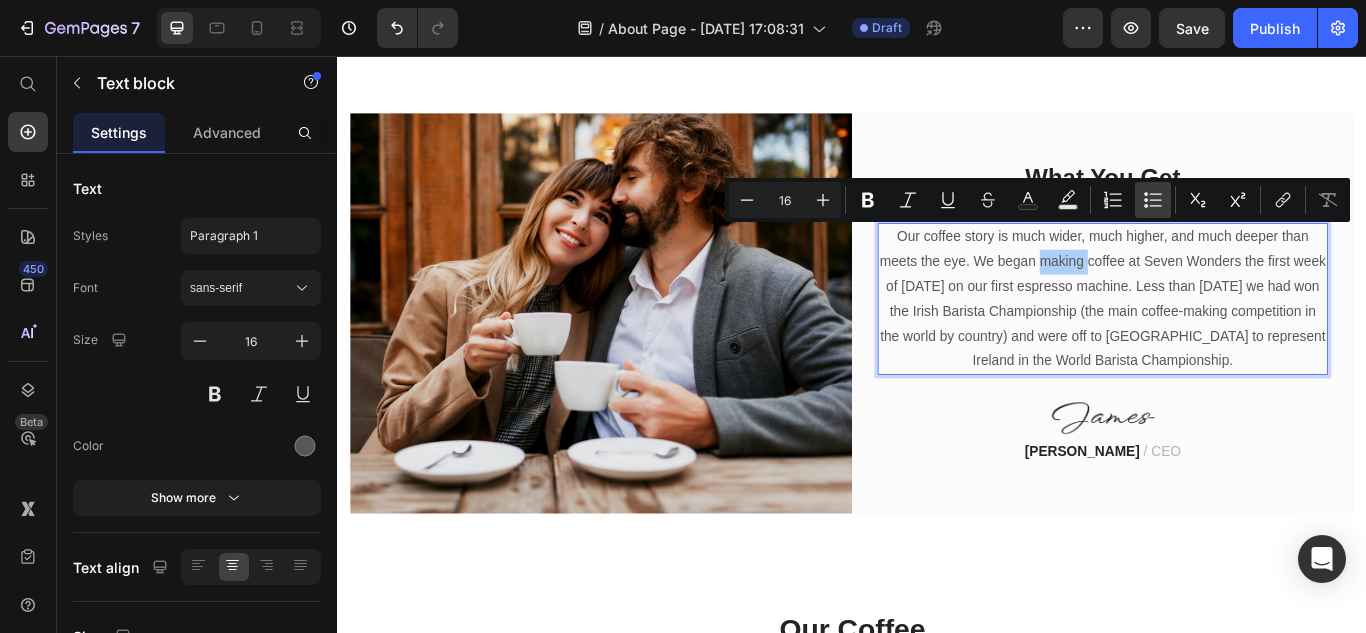 click 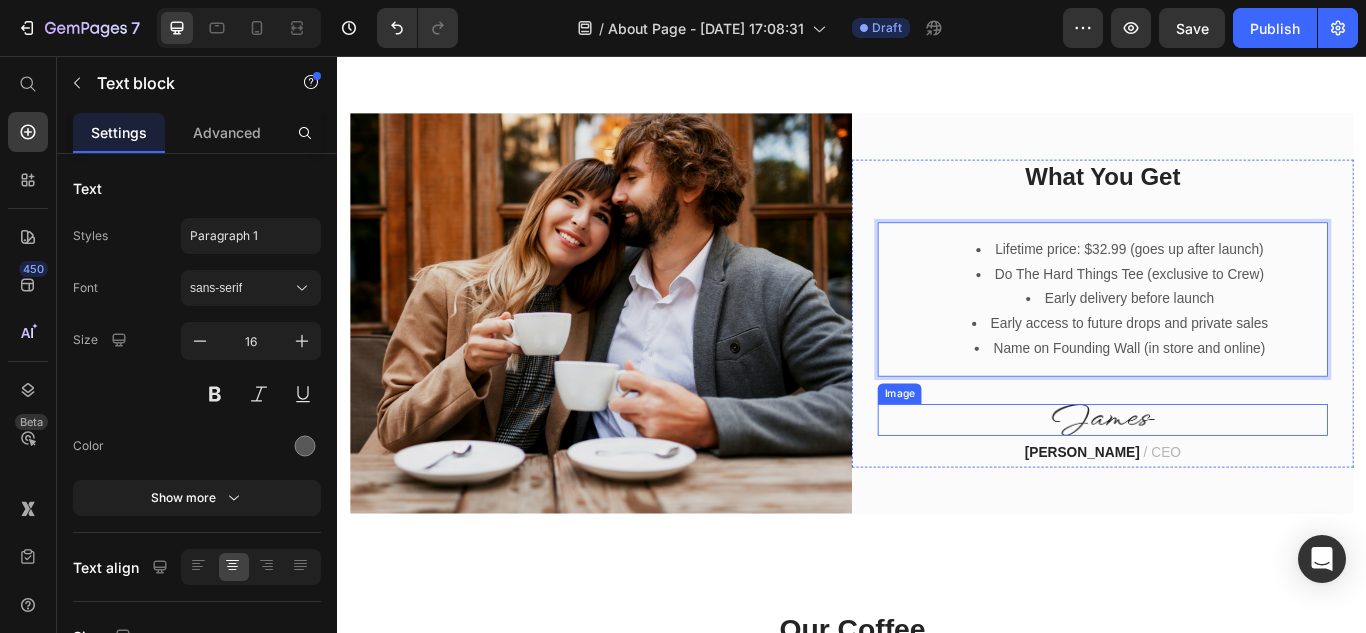 click at bounding box center [1229, 480] 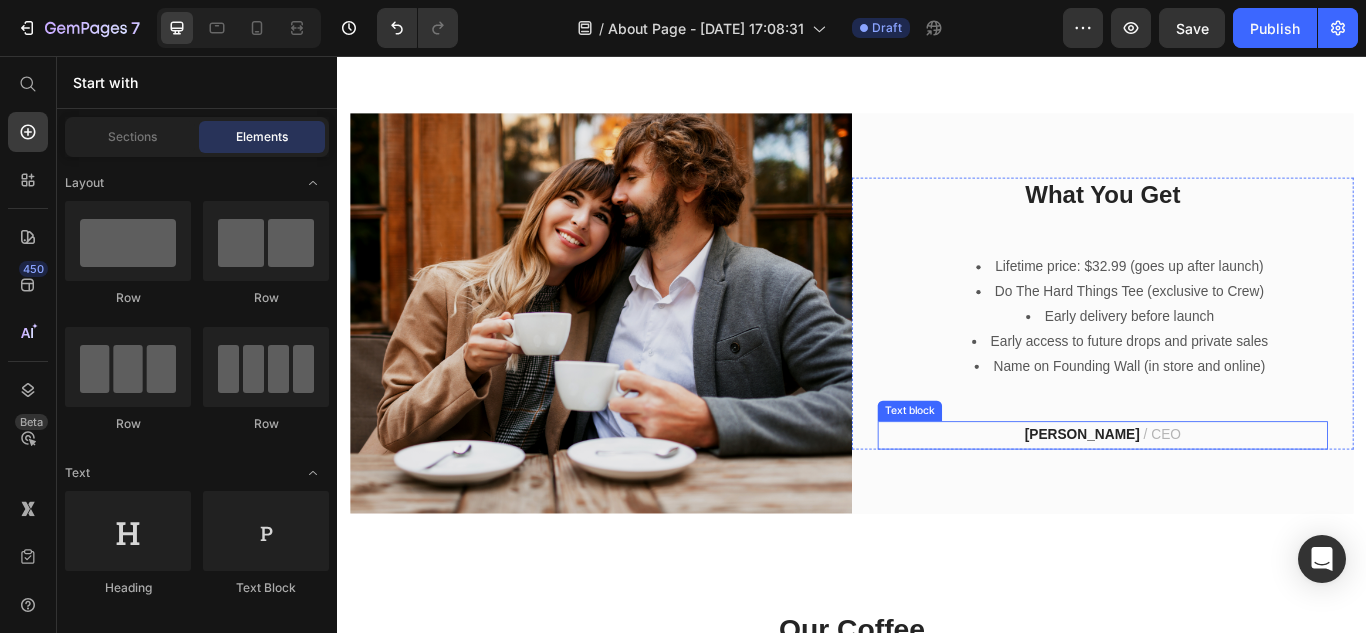 click on "[PERSON_NAME]" at bounding box center [1205, 497] 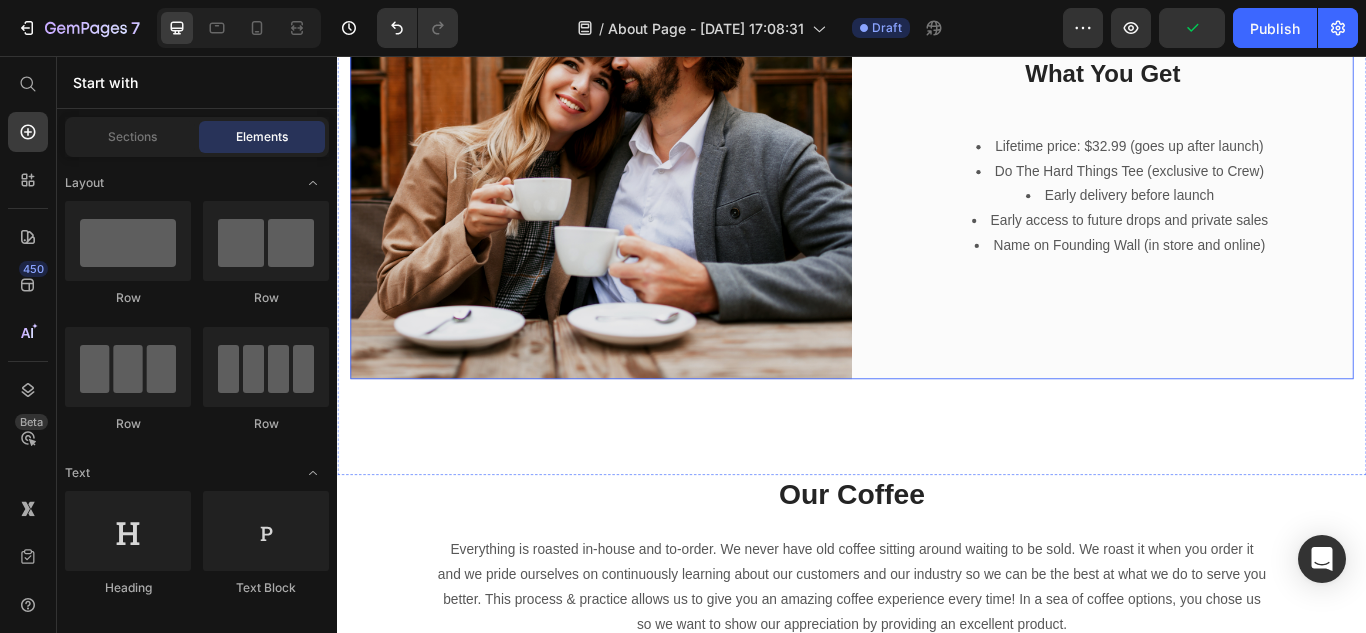 scroll, scrollTop: 854, scrollLeft: 0, axis: vertical 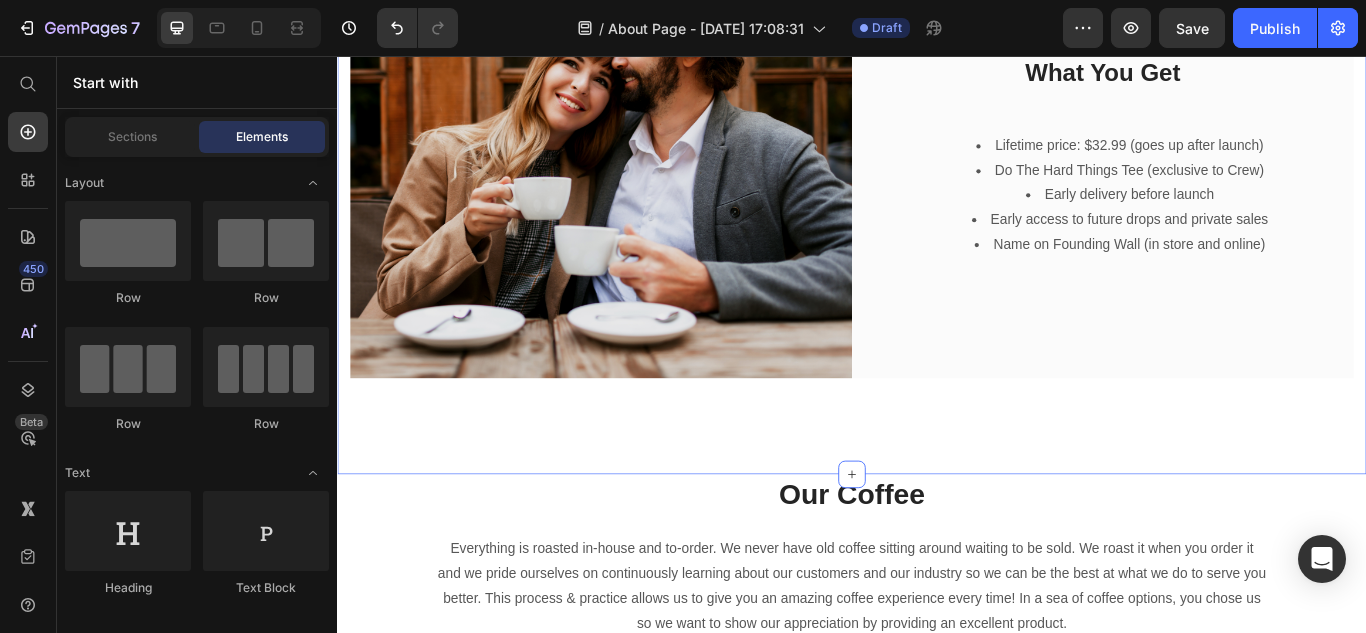 click on "Image What You Get Heading Lifetime price: $32.99 (goes up after launch) Do The Hard Things Tee (exclusive to Crew) Early delivery before launch Early access to future drops and private sales Name on Founding Wall (in store and online) Text block Row Row Section 2" at bounding box center [937, 198] 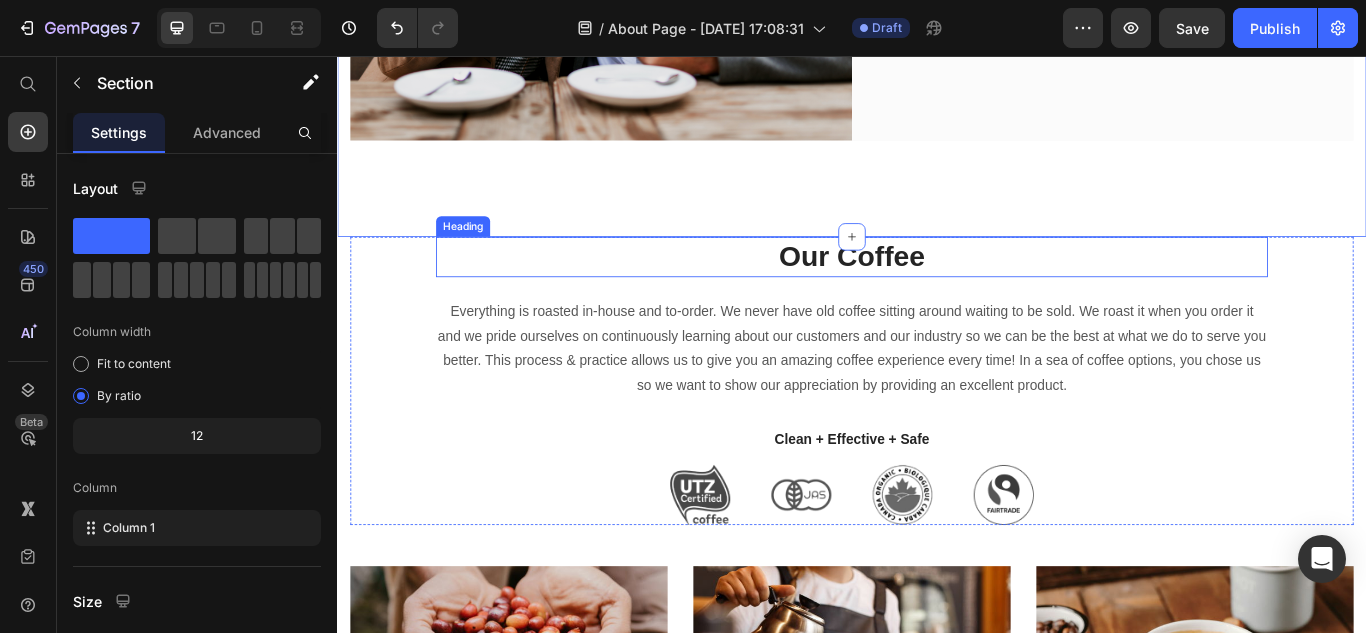 scroll, scrollTop: 1132, scrollLeft: 0, axis: vertical 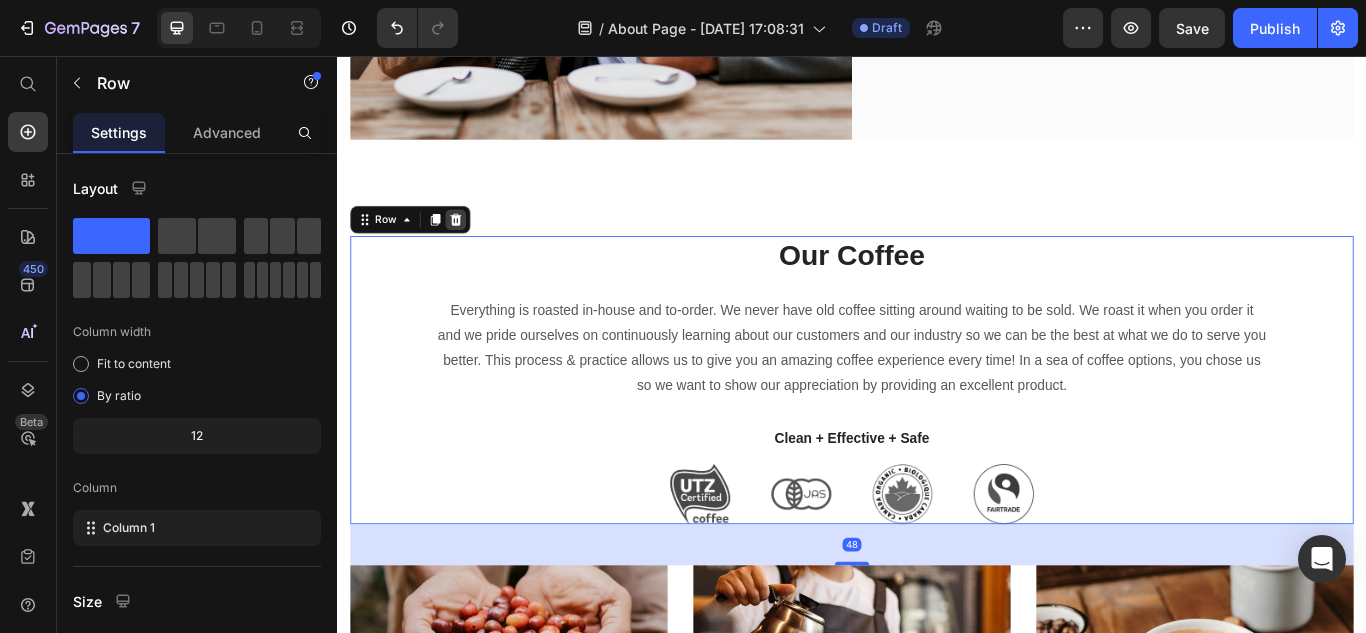 click 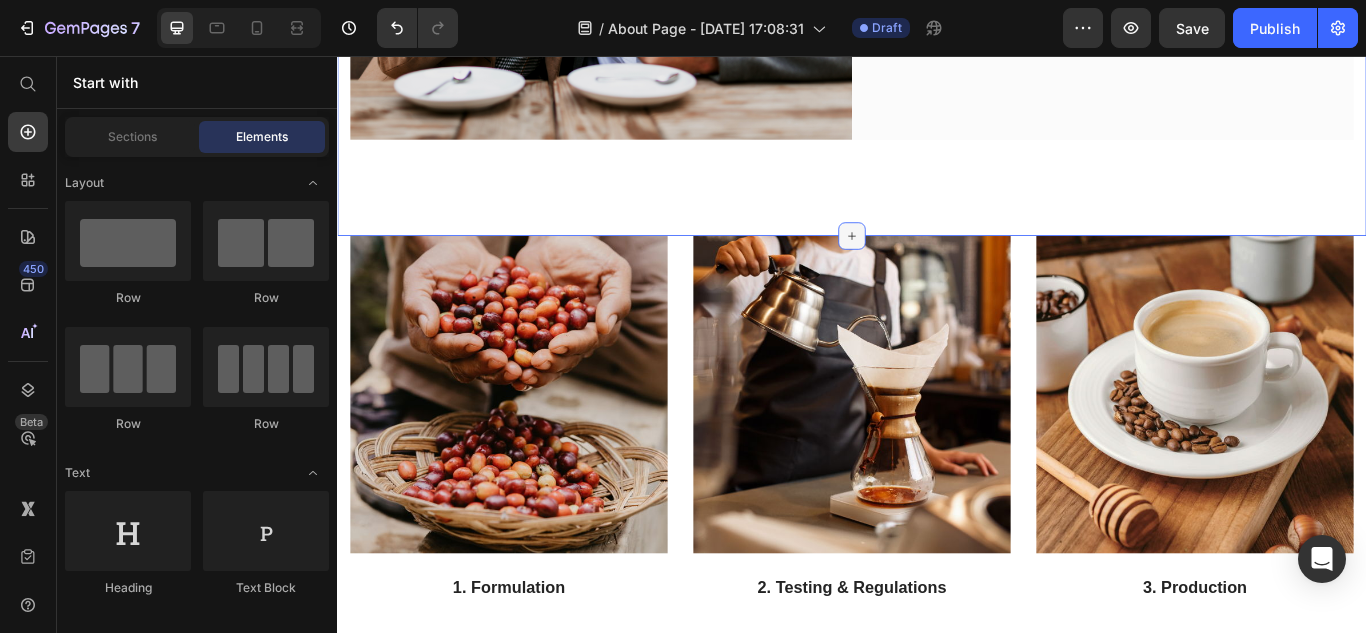 click 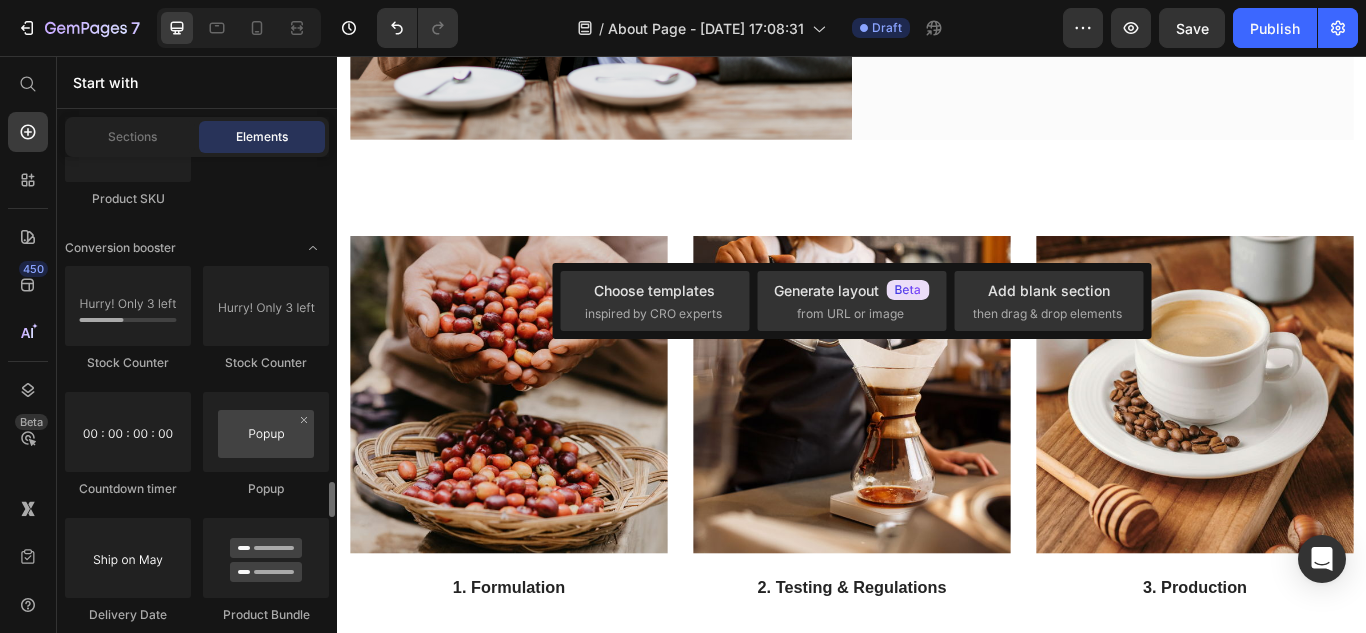 scroll, scrollTop: 4182, scrollLeft: 0, axis: vertical 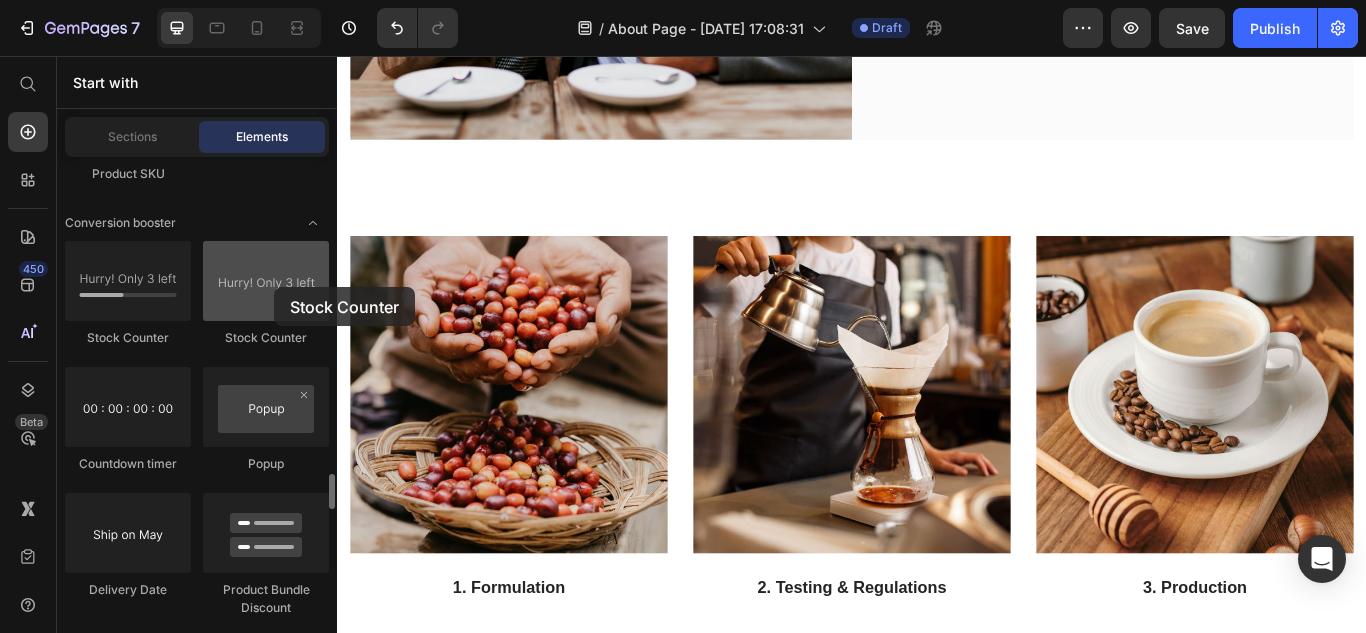 click at bounding box center (266, 281) 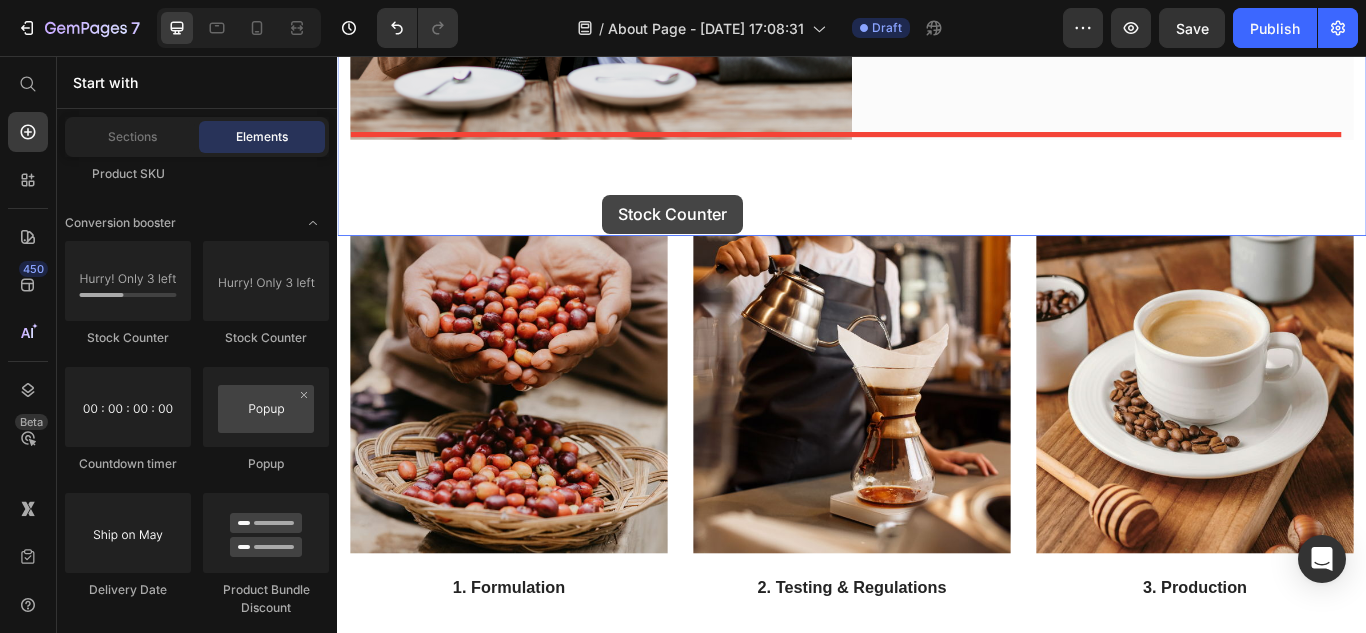 drag, startPoint x: 611, startPoint y: 343, endPoint x: 646, endPoint y: 218, distance: 129.80756 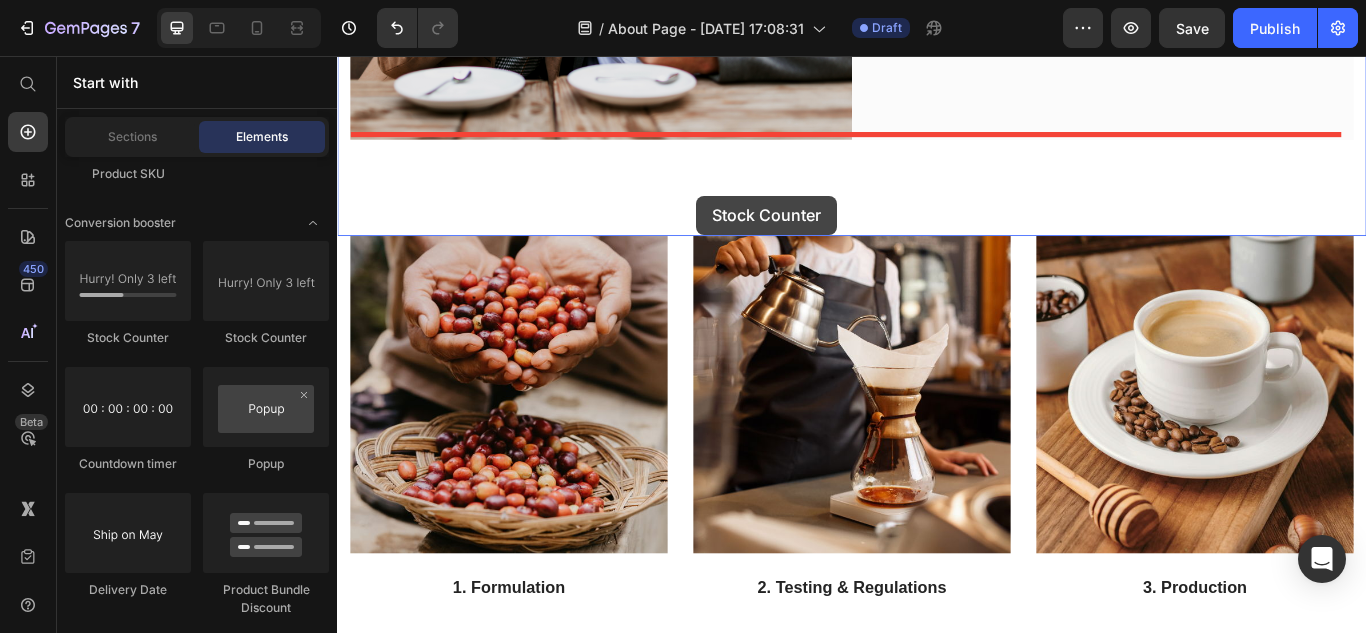 drag, startPoint x: 602, startPoint y: 343, endPoint x: 756, endPoint y: 219, distance: 197.71696 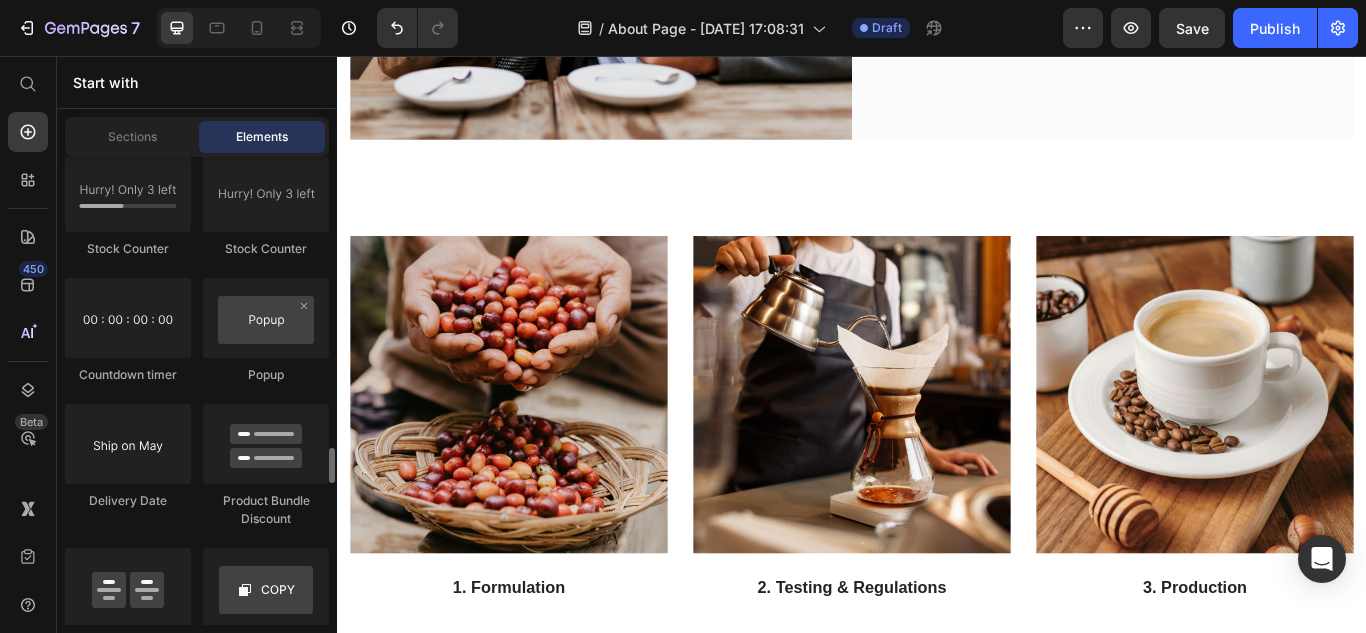 scroll, scrollTop: 4273, scrollLeft: 0, axis: vertical 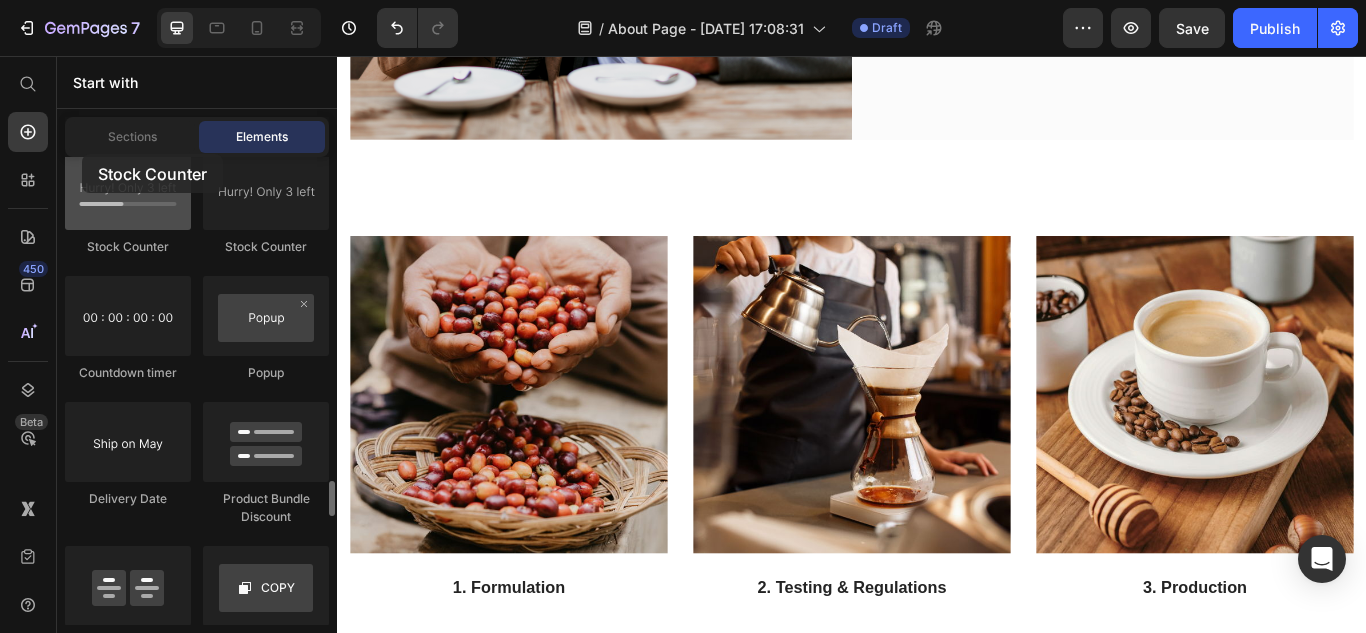 drag, startPoint x: 133, startPoint y: 212, endPoint x: 90, endPoint y: 178, distance: 54.81788 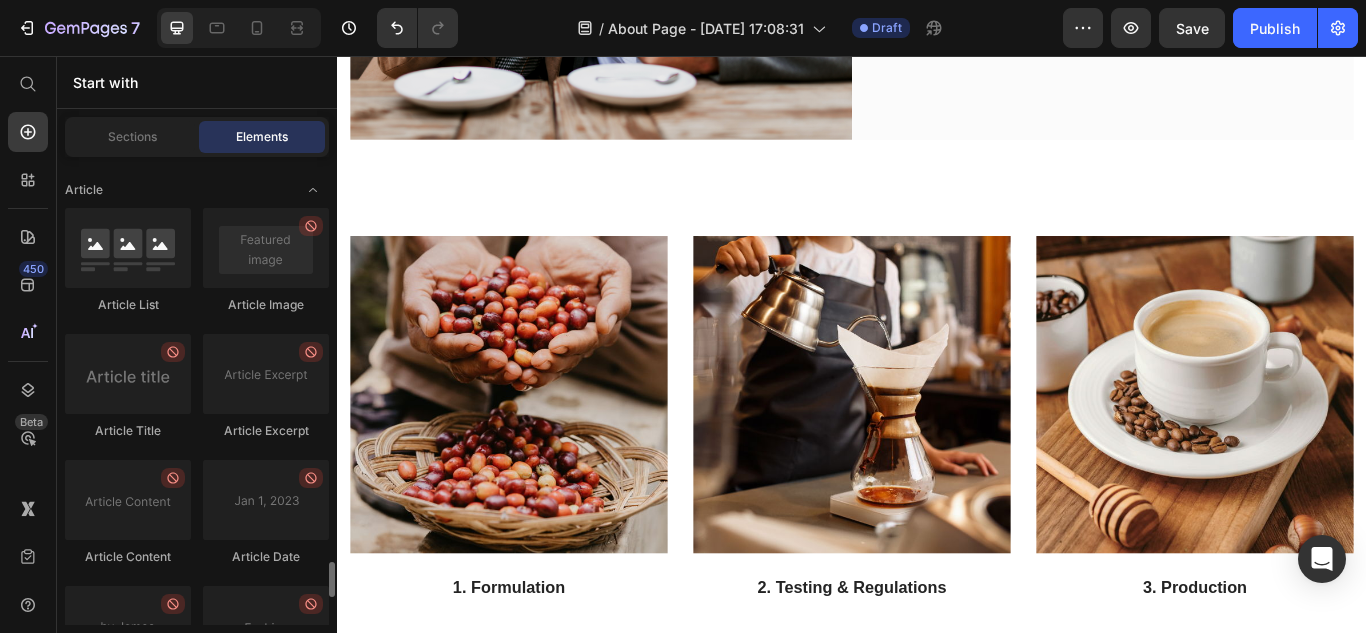 scroll, scrollTop: 5336, scrollLeft: 0, axis: vertical 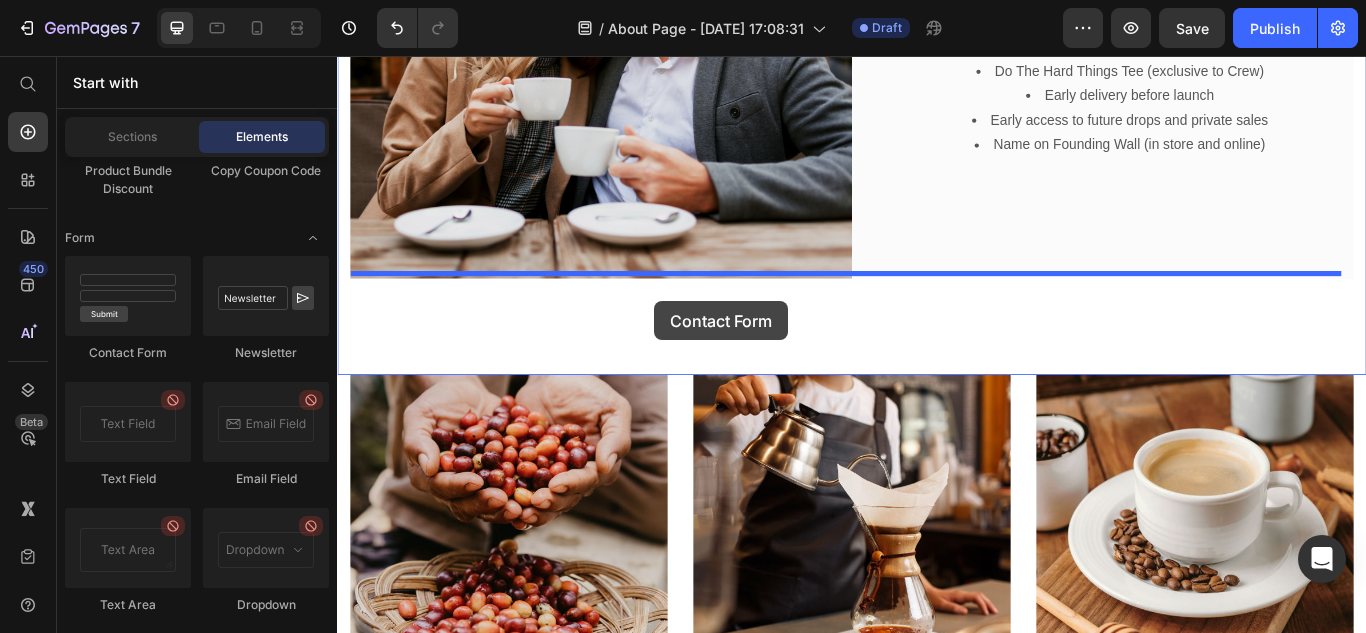 drag, startPoint x: 476, startPoint y: 368, endPoint x: 707, endPoint y: 342, distance: 232.4586 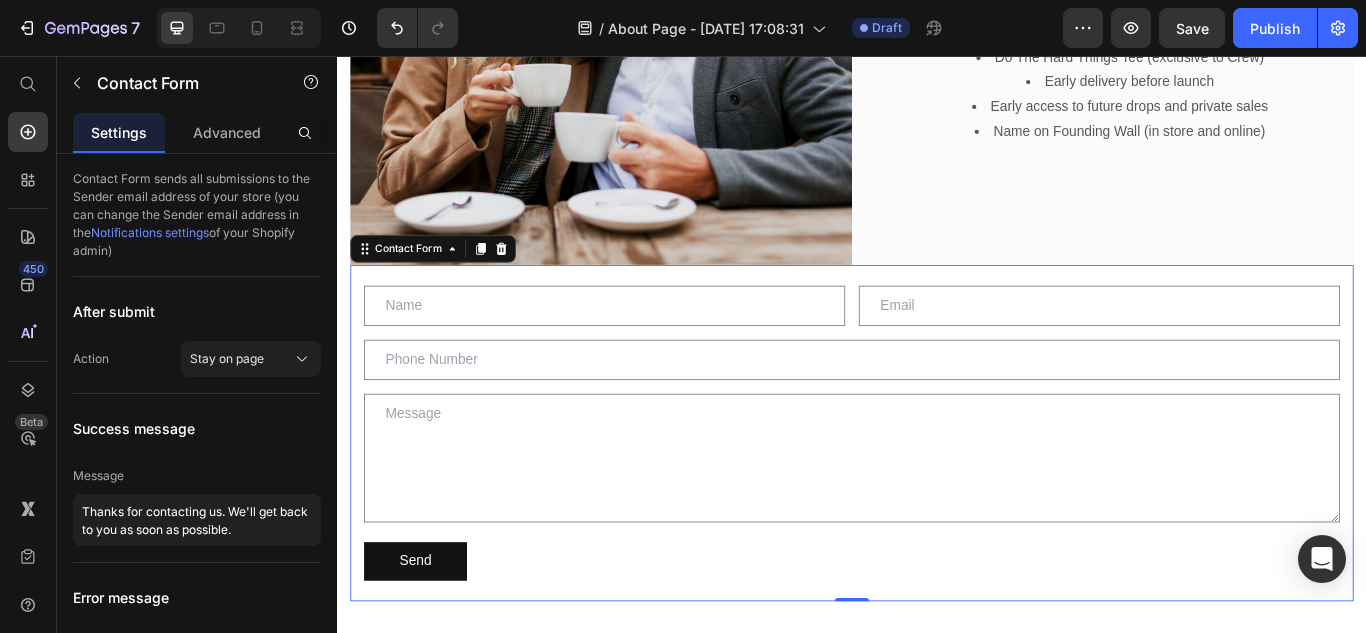 scroll, scrollTop: 981, scrollLeft: 0, axis: vertical 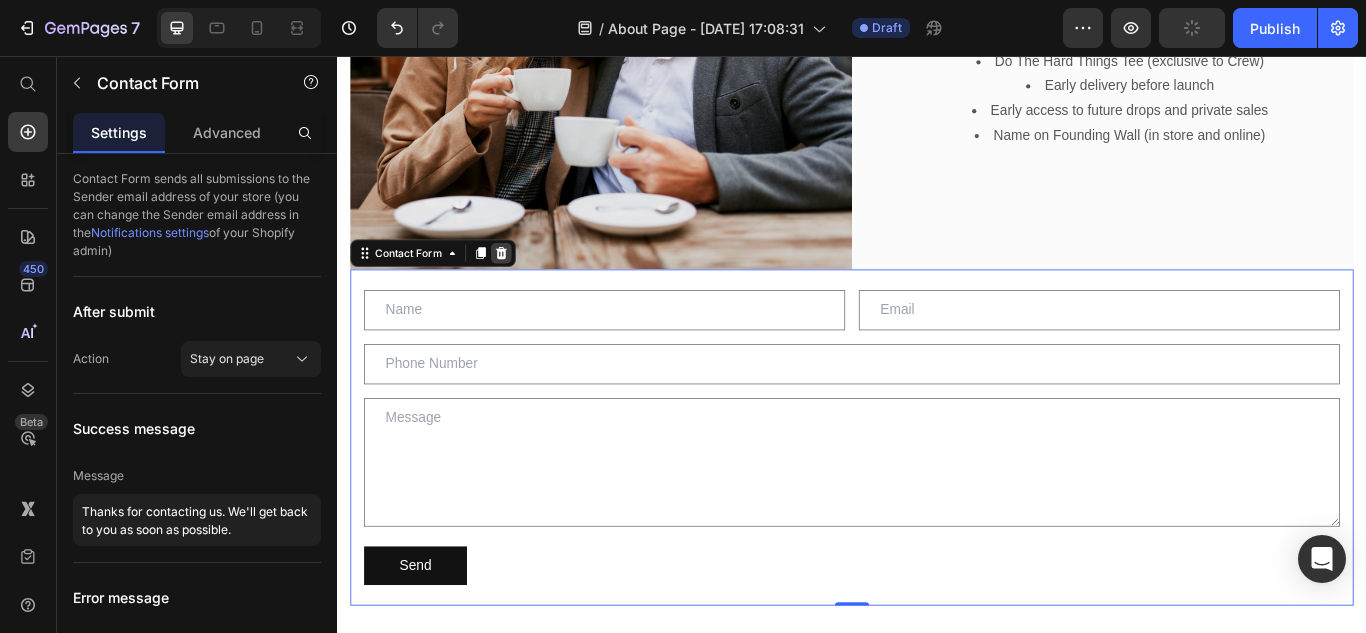 click 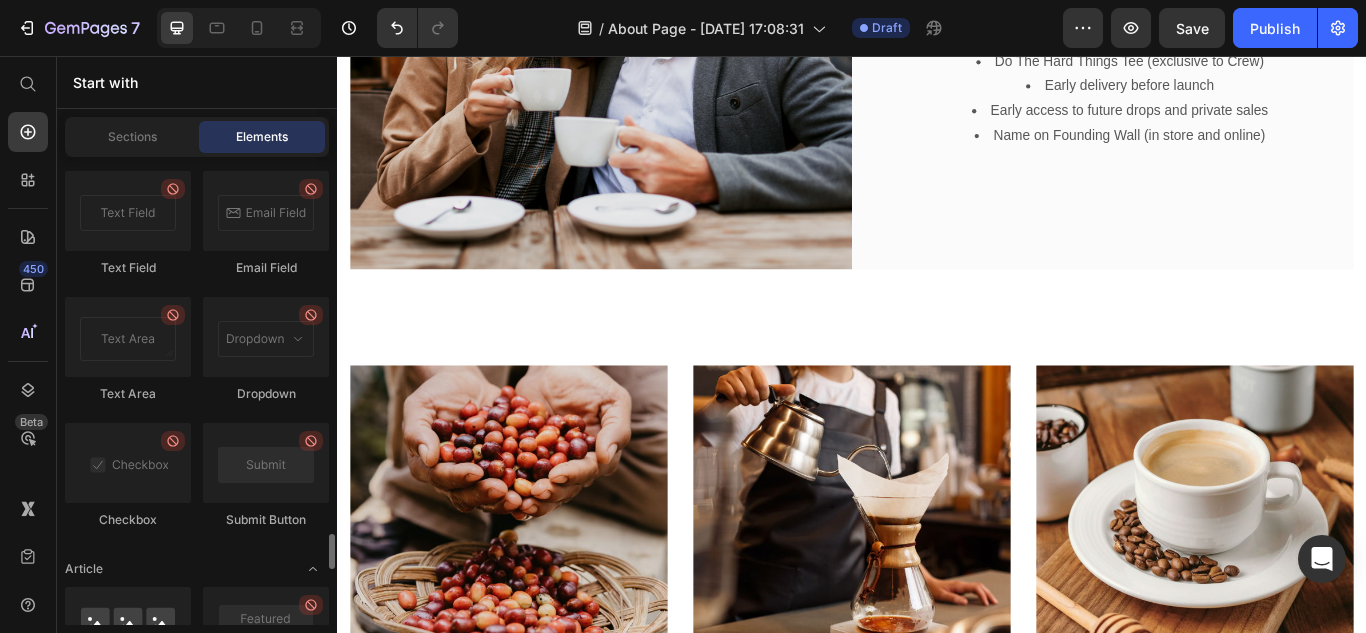scroll, scrollTop: 4954, scrollLeft: 0, axis: vertical 